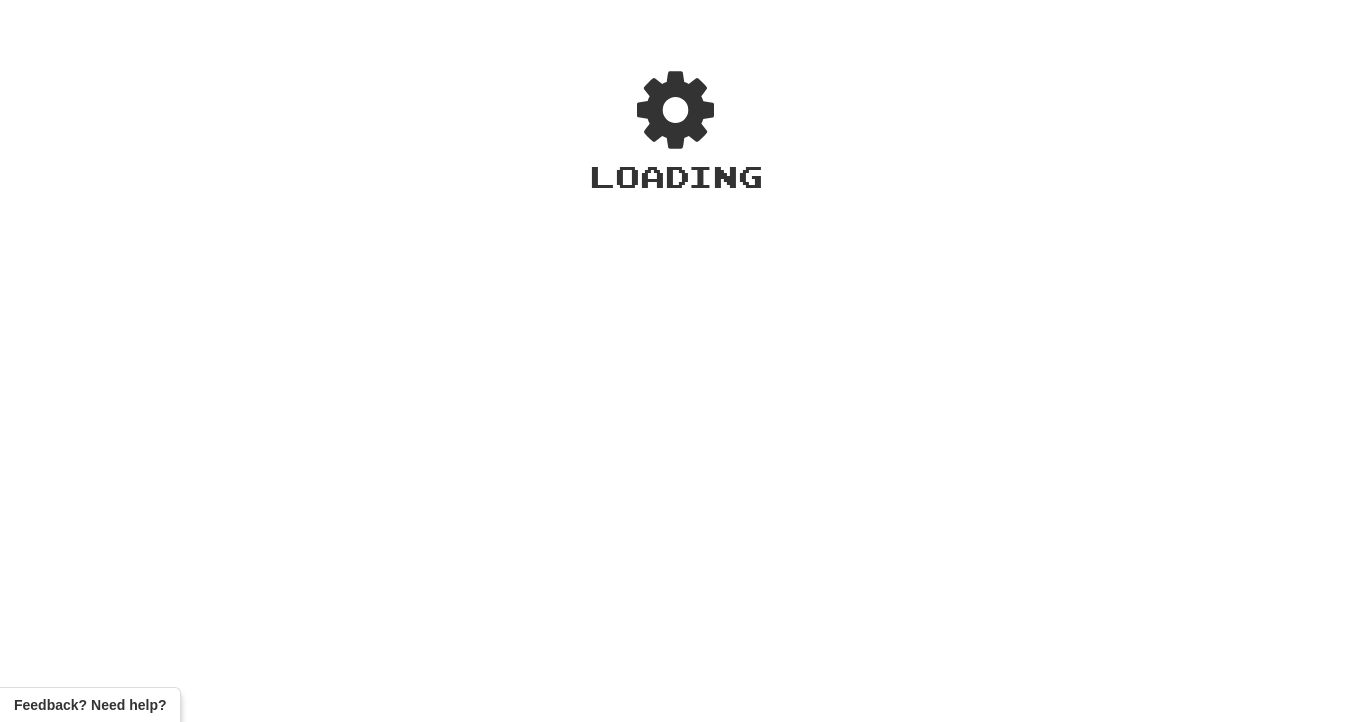 scroll, scrollTop: 0, scrollLeft: 0, axis: both 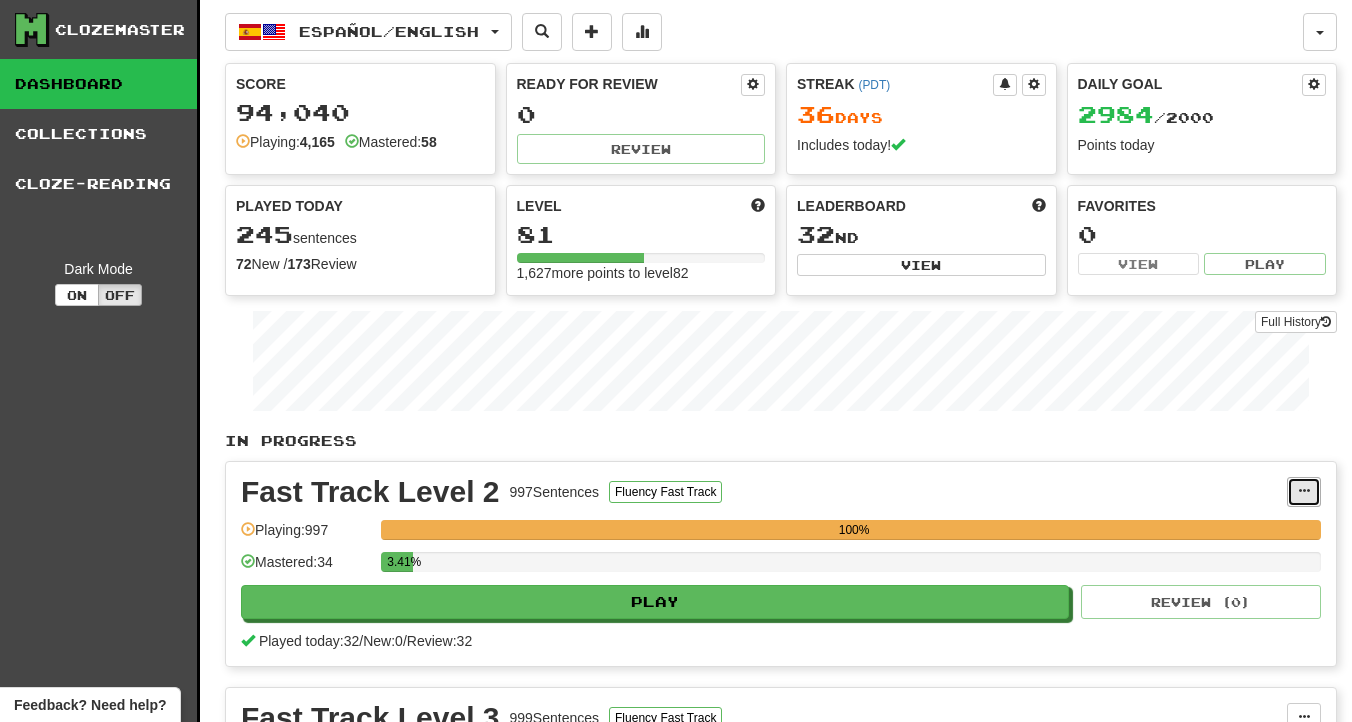click at bounding box center [1304, 492] 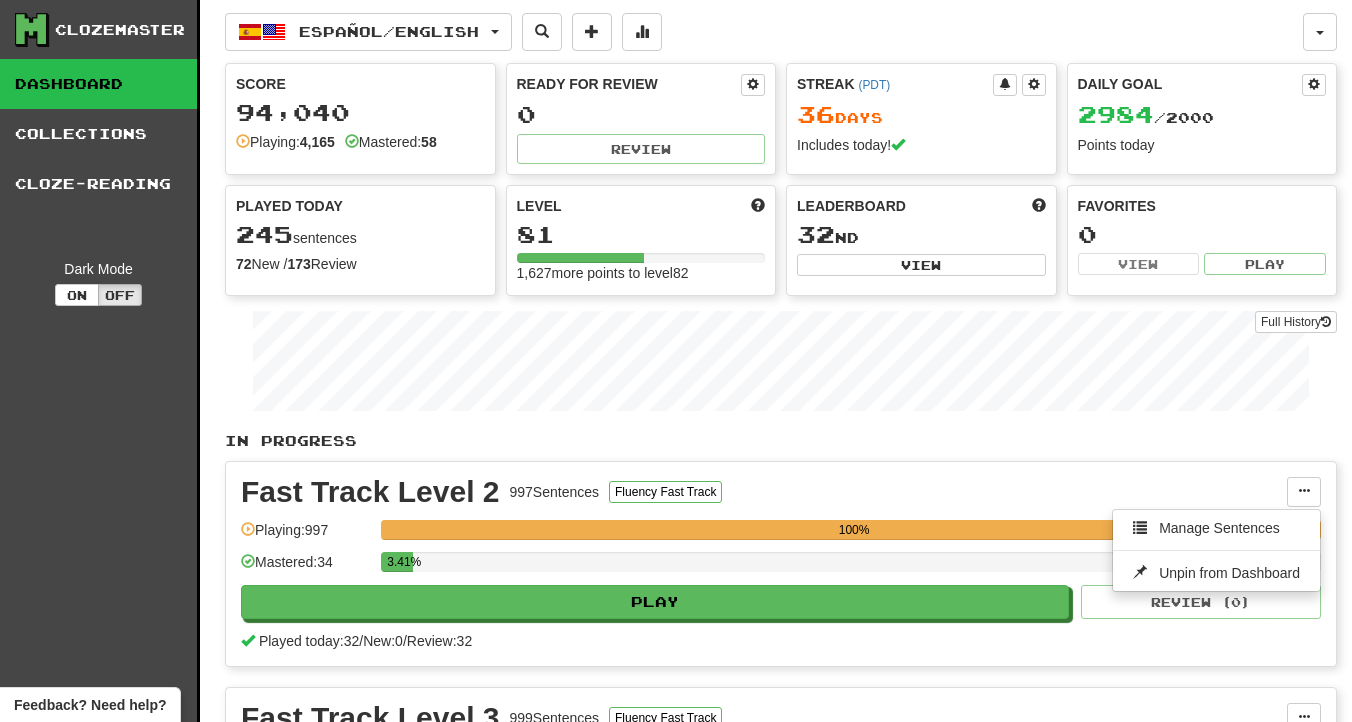 click on "In Progress Fast Track Level 2 997  Sentences Fluency Fast Track Manage Sentences Unpin from Dashboard  Playing:  997 100%  Mastered:  34 3.41% Play Review ( 0 )   Played today:  32  /  New:  0  /  Review:  32 Fast Track Level 3 999  Sentences Fluency Fast Track Manage Sentences Unpin from Dashboard  Playing:  999 100%  Mastered:  0 0% Play Review ( 0 )   Played today:  30  /  New:  0  /  Review:  30 Fast Track Level 4 1,000  Sentences Fluency Fast Track Manage Sentences Unpin from Dashboard  Playing:  1,000 100%  Mastered:  0 0% Play Review ( 0 )   Played today:  30  /  New:  0  /  Review:  30 Fast Track Level 5 1,000  Sentences Fluency Fast Track Manage Sentences Unpin from Dashboard  Playing:  367 36.7%  Mastered:  0 0% Play Review ( 0 )   Played today:  78  /  New:  40  /  Review:  38 Harder words 6  Sentences Add Sentences Manage Sentences Edit Collection Unpin from Dashboard  Playing:  6 100%  Mastered:  6 100% Play Review ( 0 ) Played today:  0 Prepositions 1,357  Sentences Grammar Challenge  Playing:" at bounding box center (781, 1260) 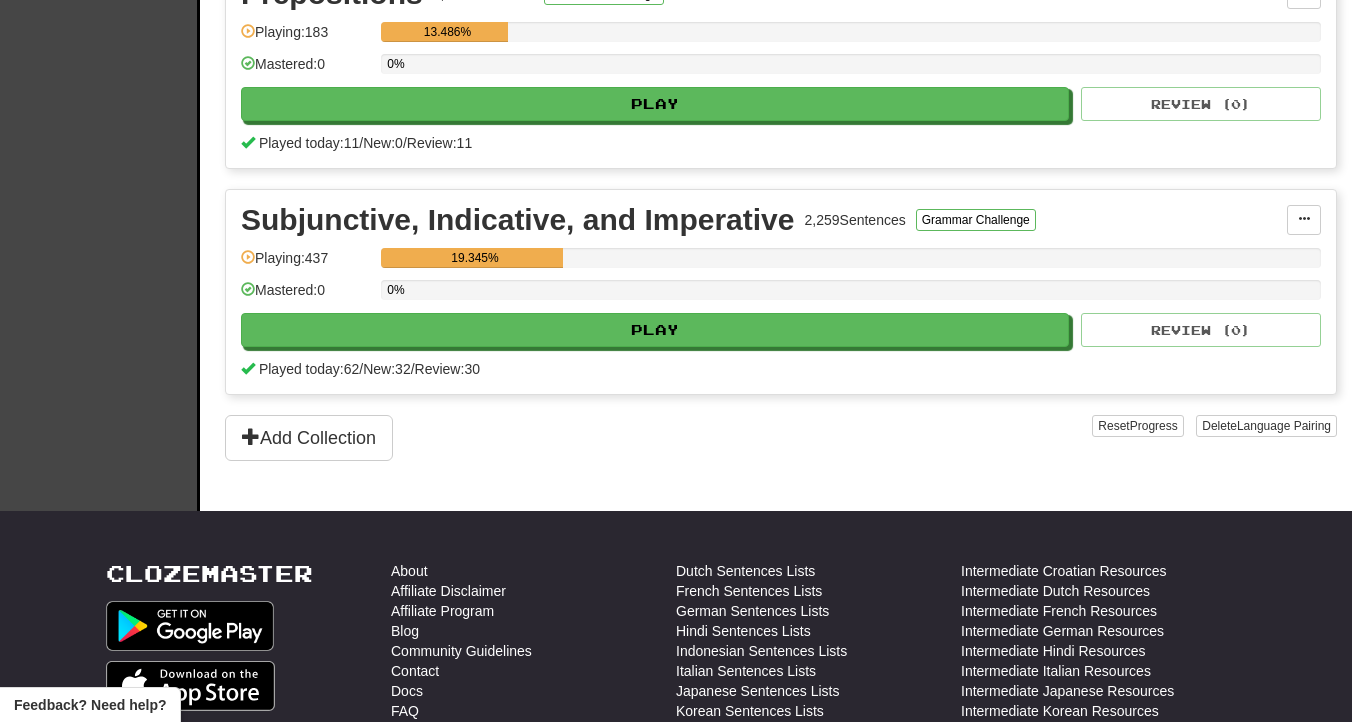 scroll, scrollTop: 1629, scrollLeft: 0, axis: vertical 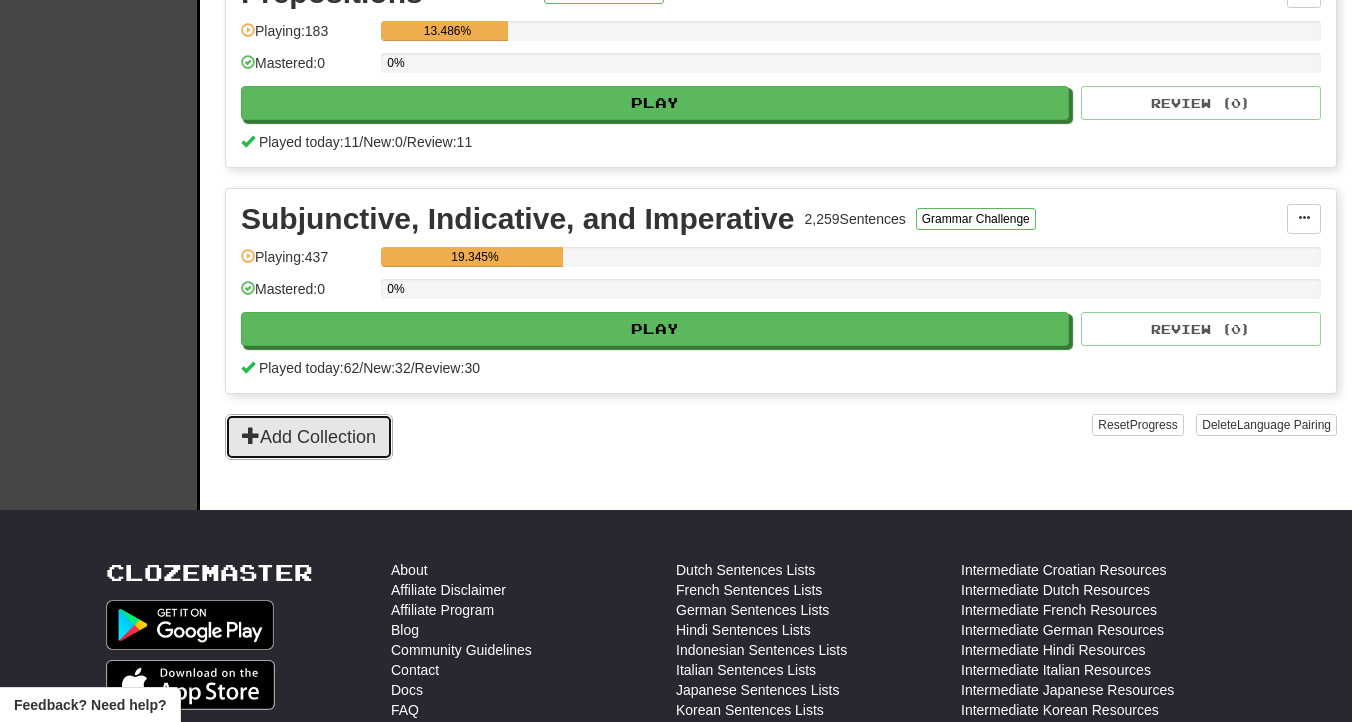 click on "Add Collection" at bounding box center [309, 437] 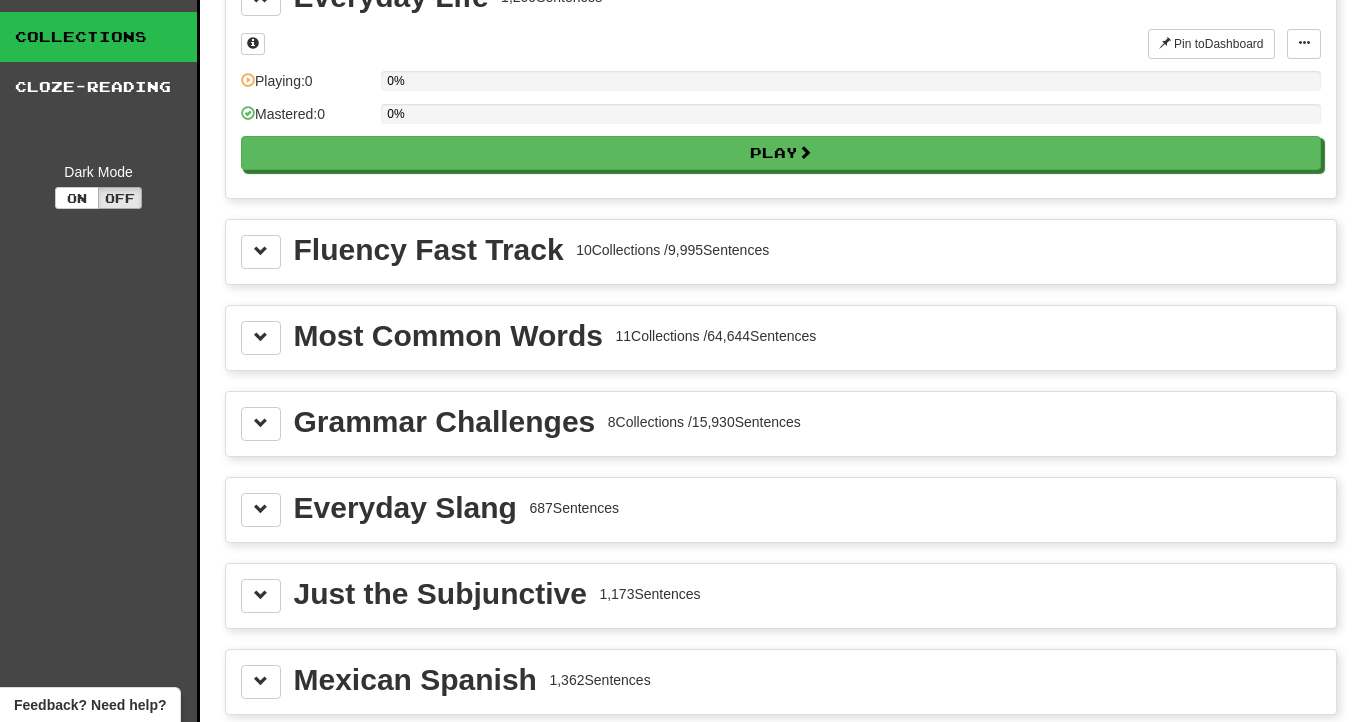 scroll, scrollTop: 129, scrollLeft: 0, axis: vertical 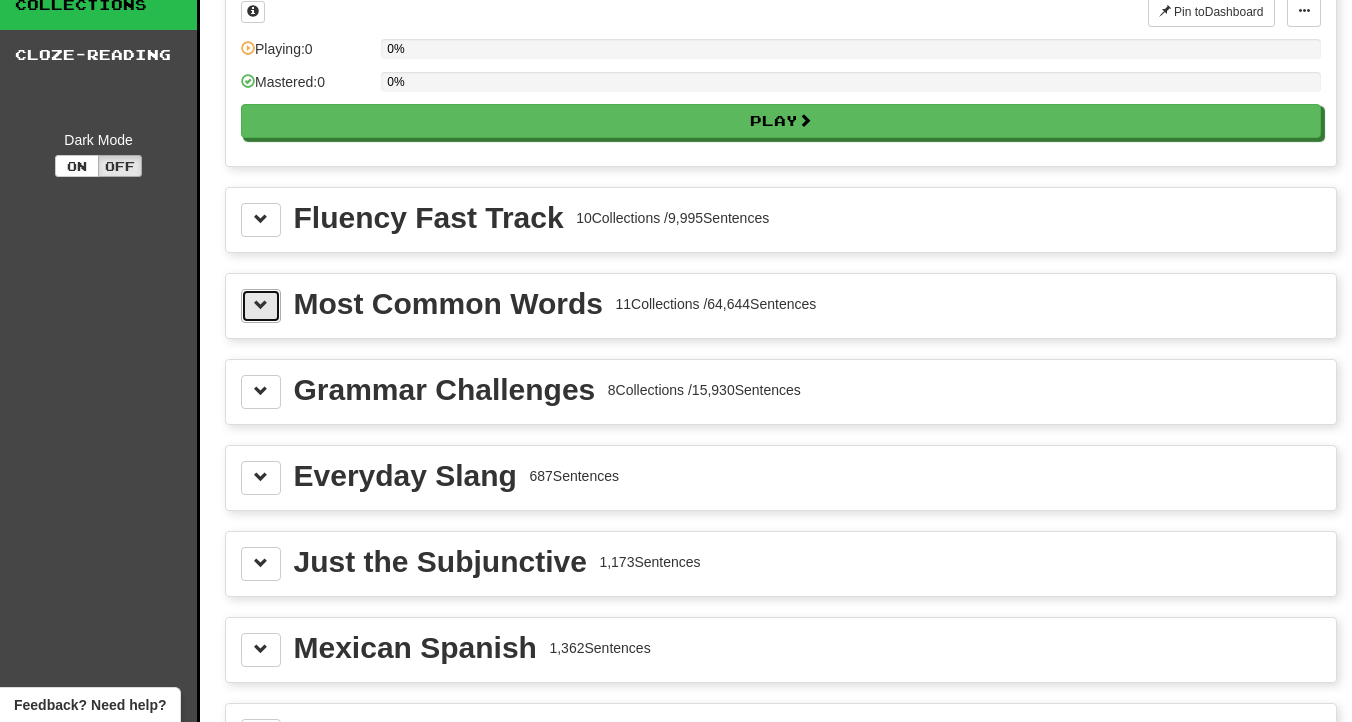 click at bounding box center (261, 306) 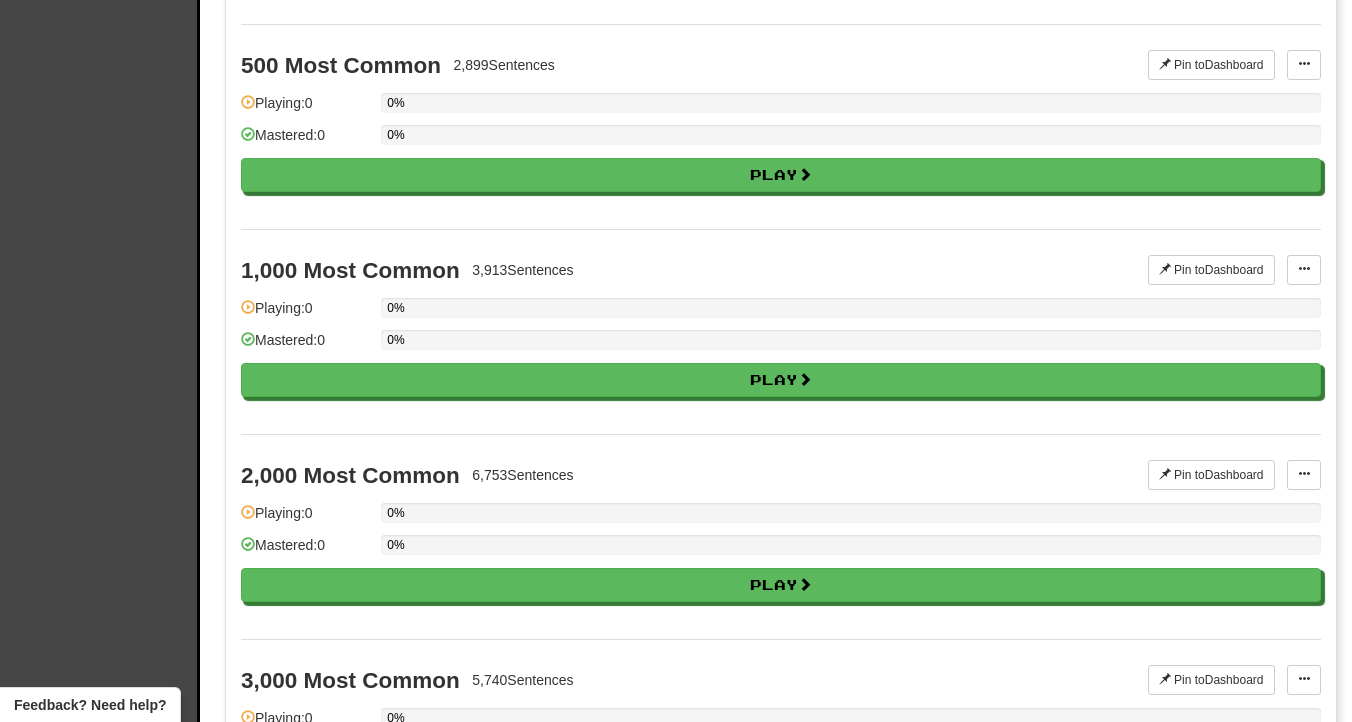 scroll, scrollTop: 646, scrollLeft: 0, axis: vertical 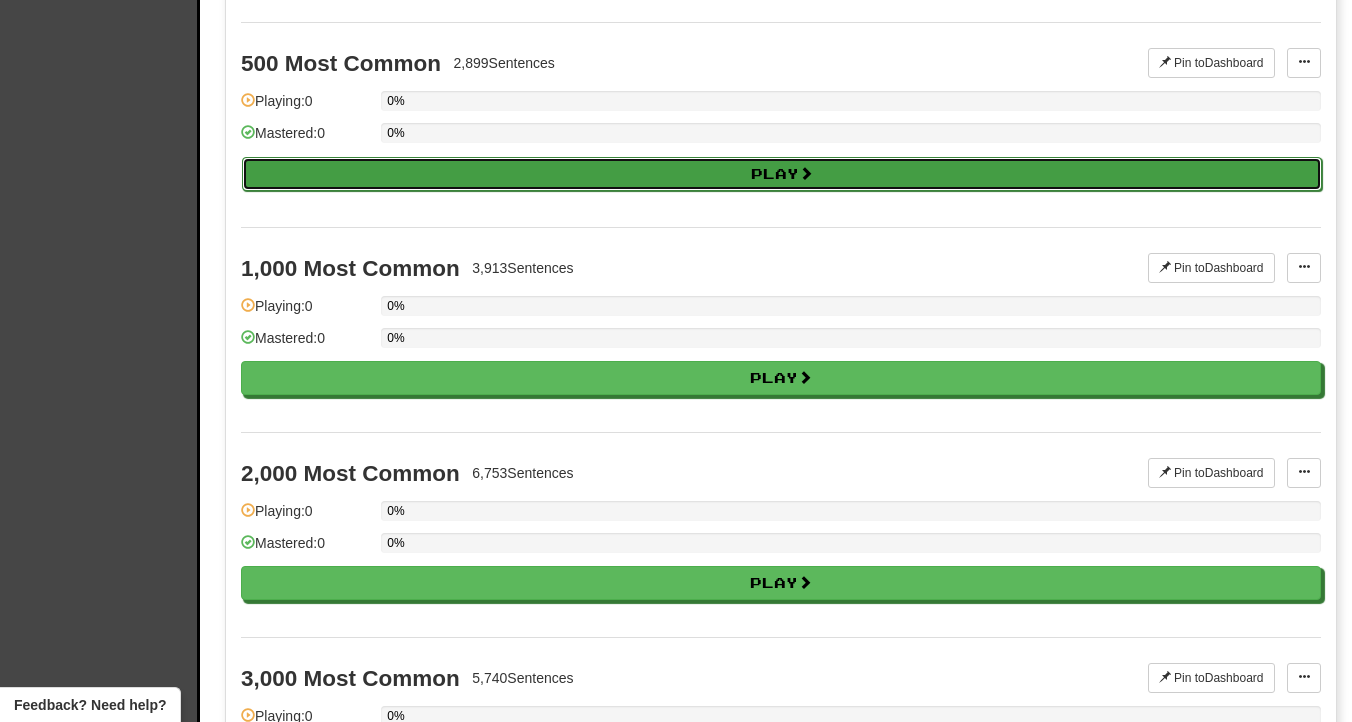 click on "Play" at bounding box center (782, 174) 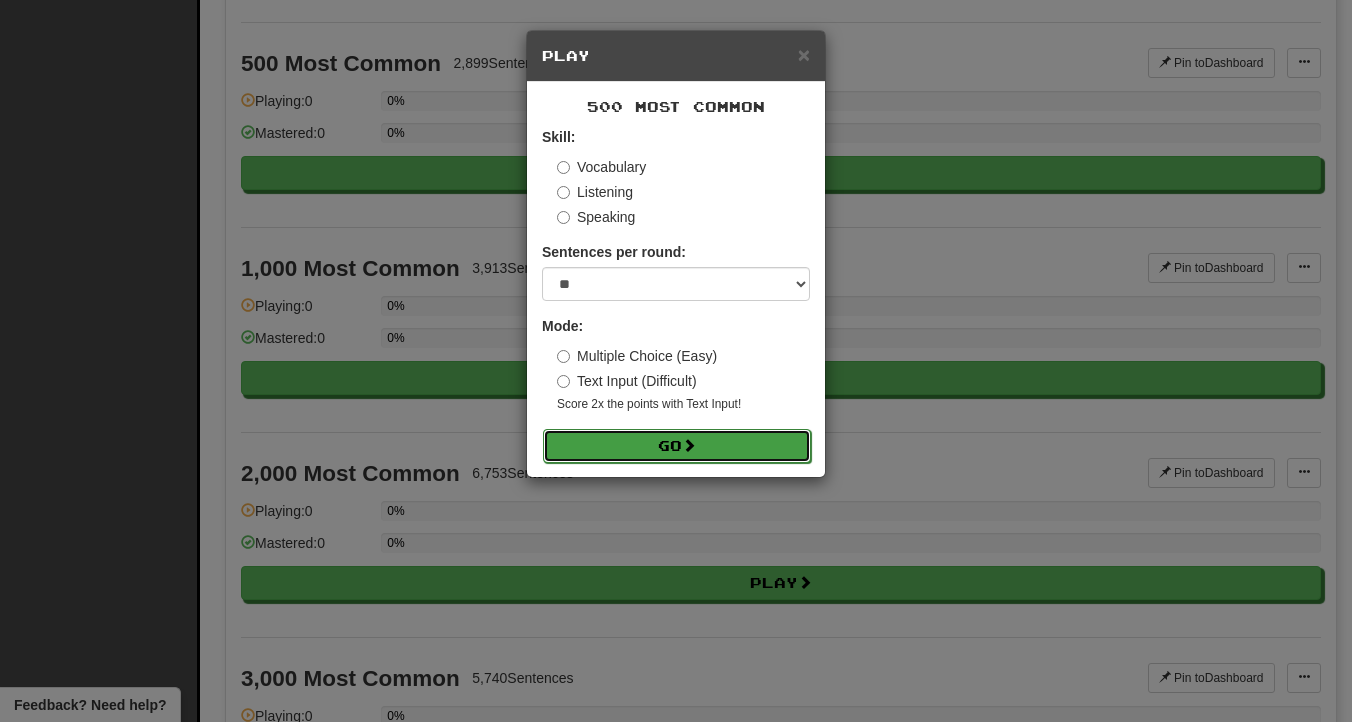 click on "Go" at bounding box center [677, 446] 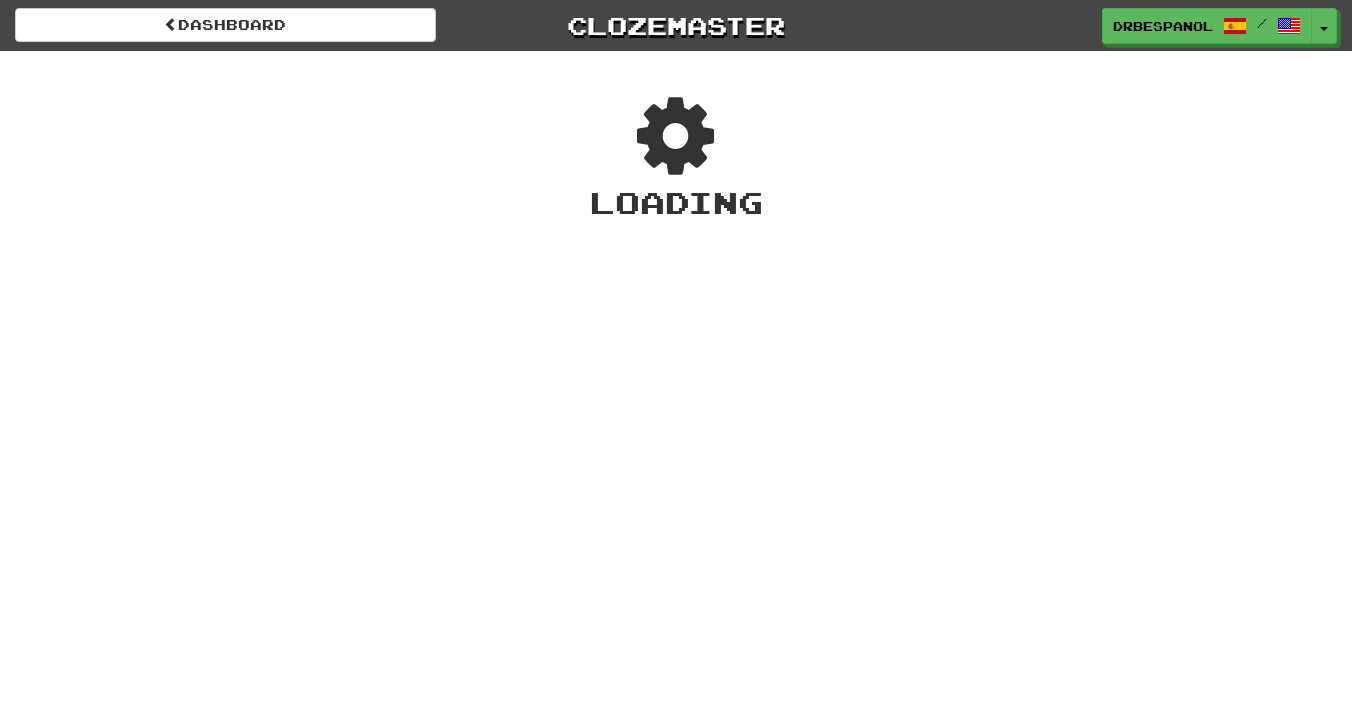 scroll, scrollTop: 0, scrollLeft: 0, axis: both 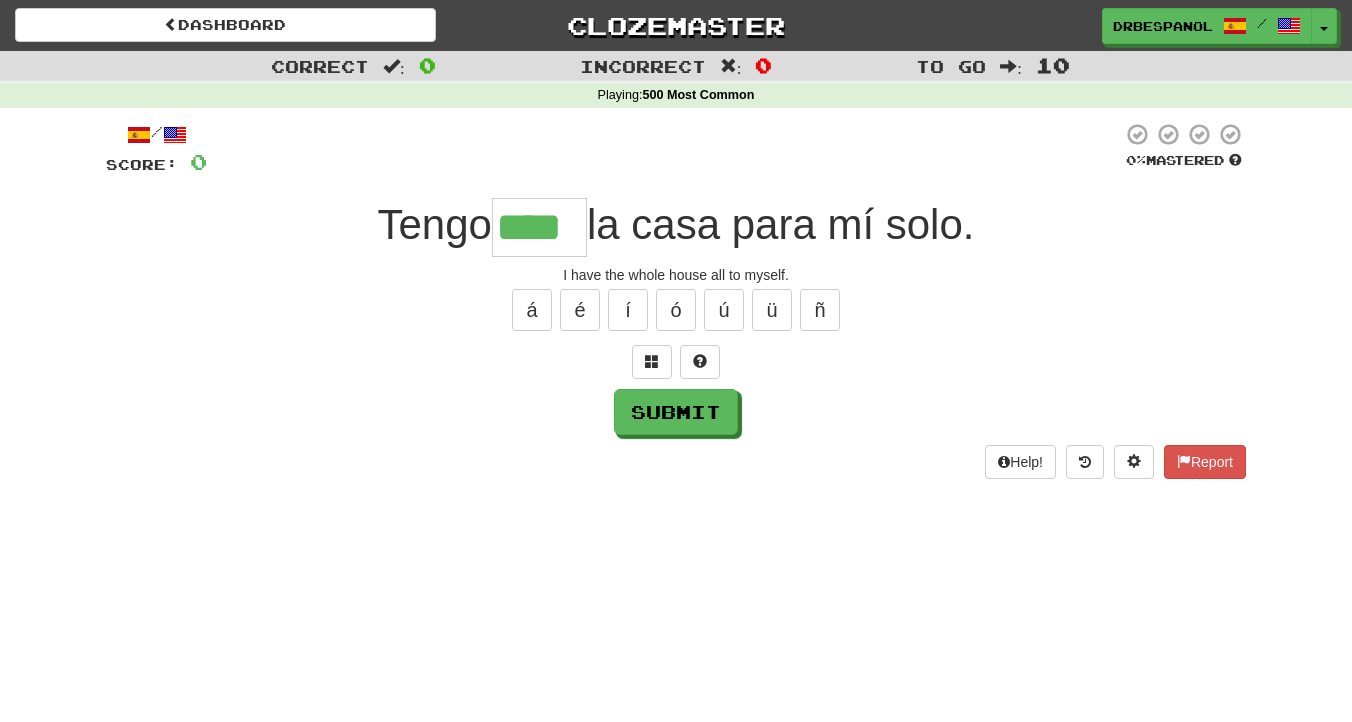 type on "****" 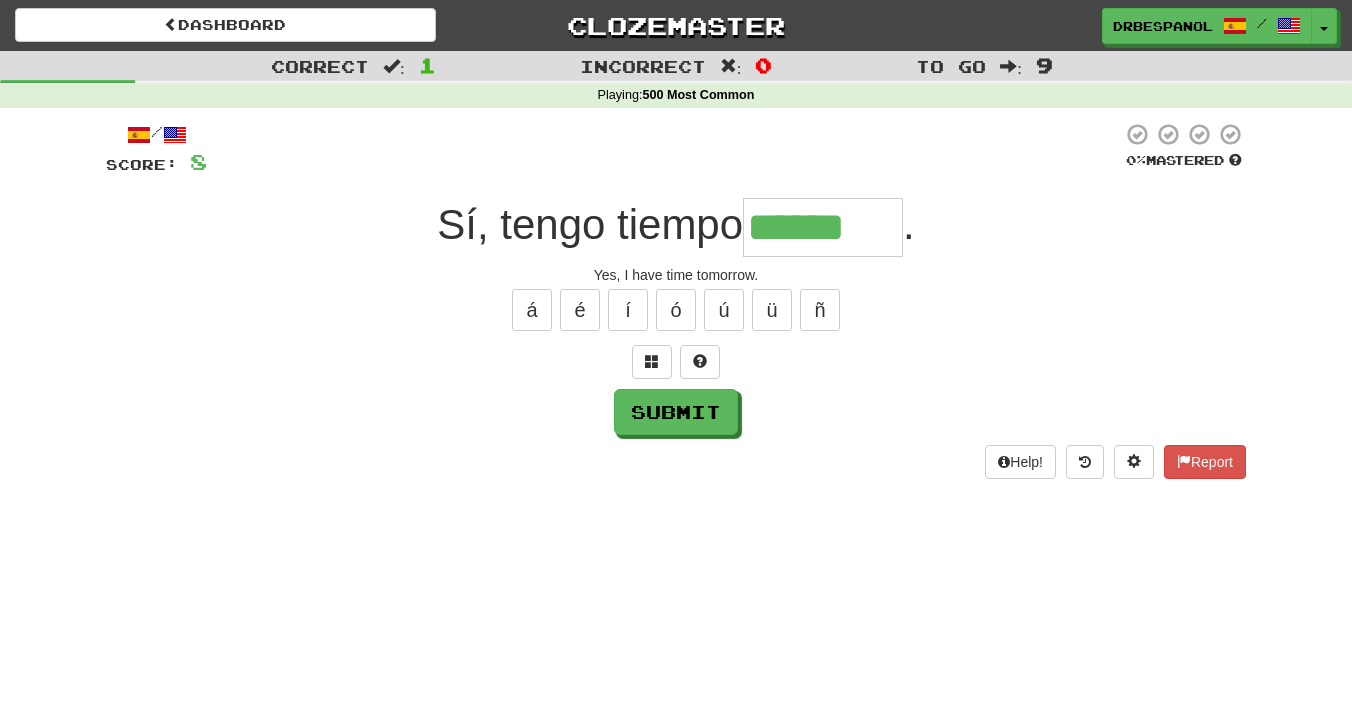 type on "******" 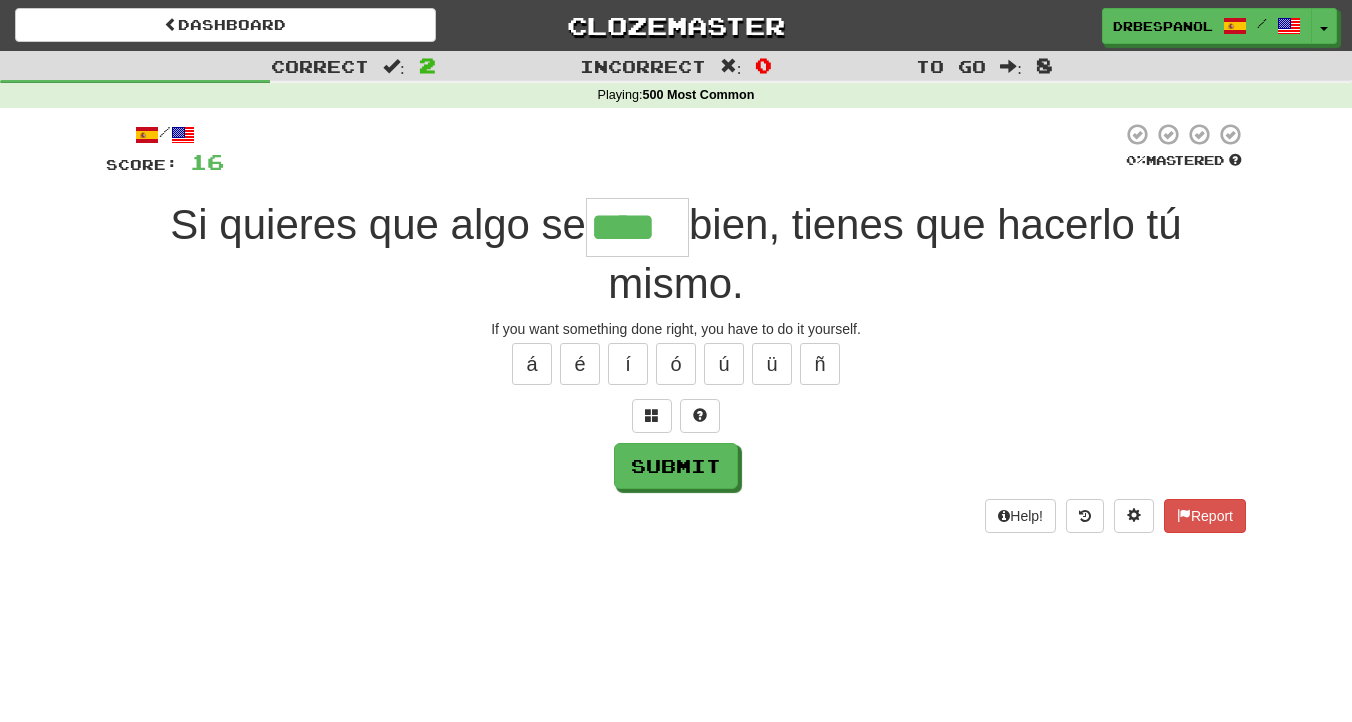 type on "****" 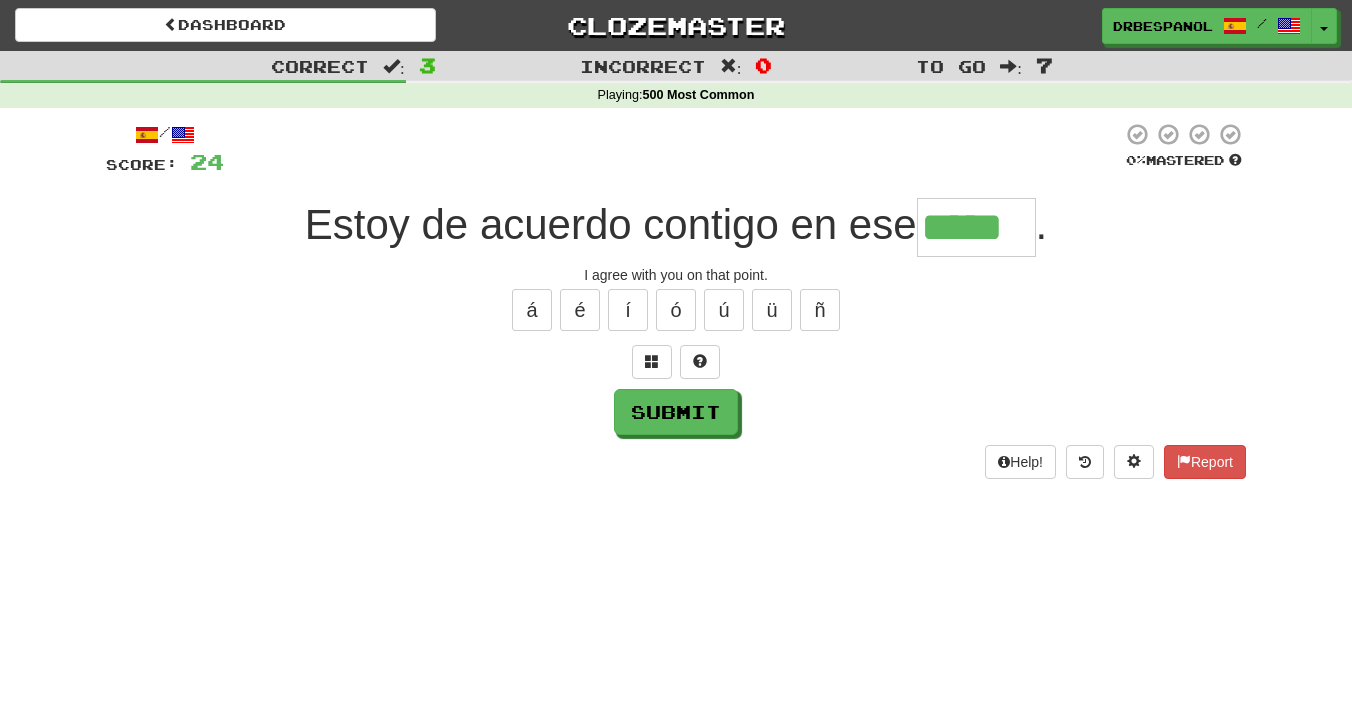 type on "*****" 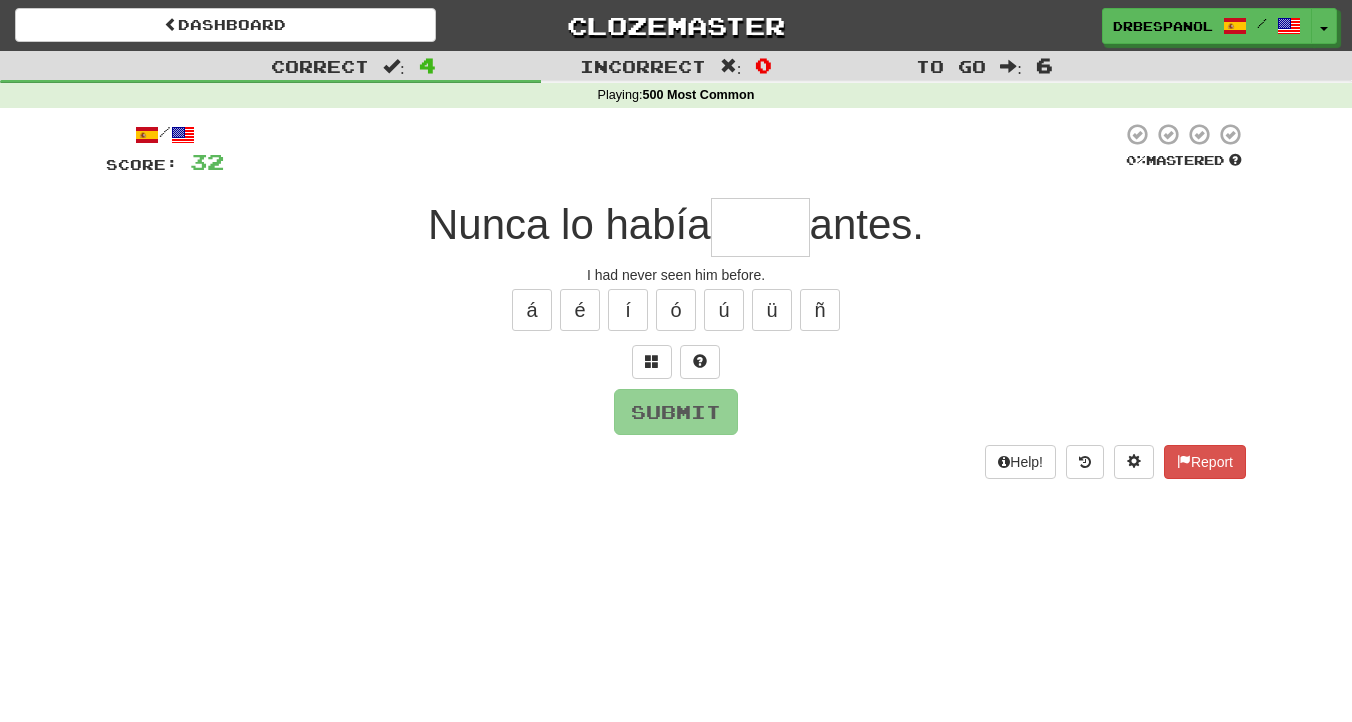 type on "*" 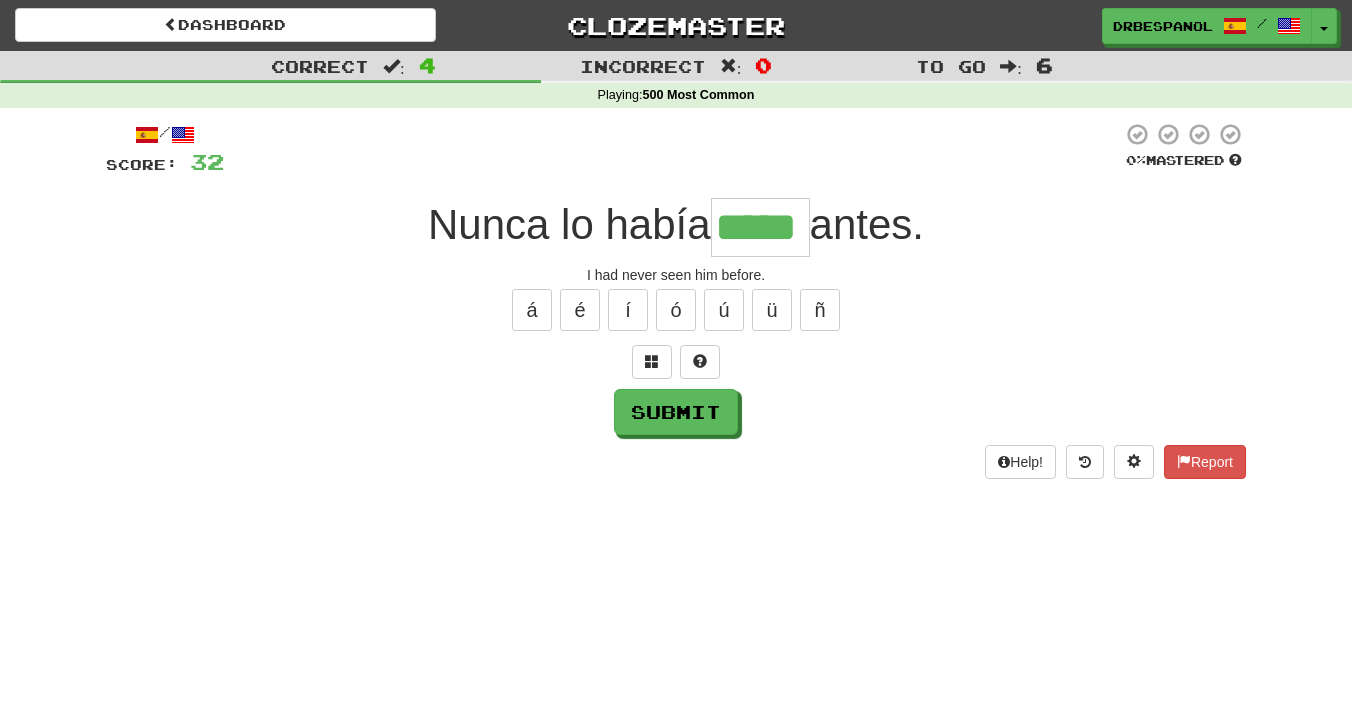 type on "*****" 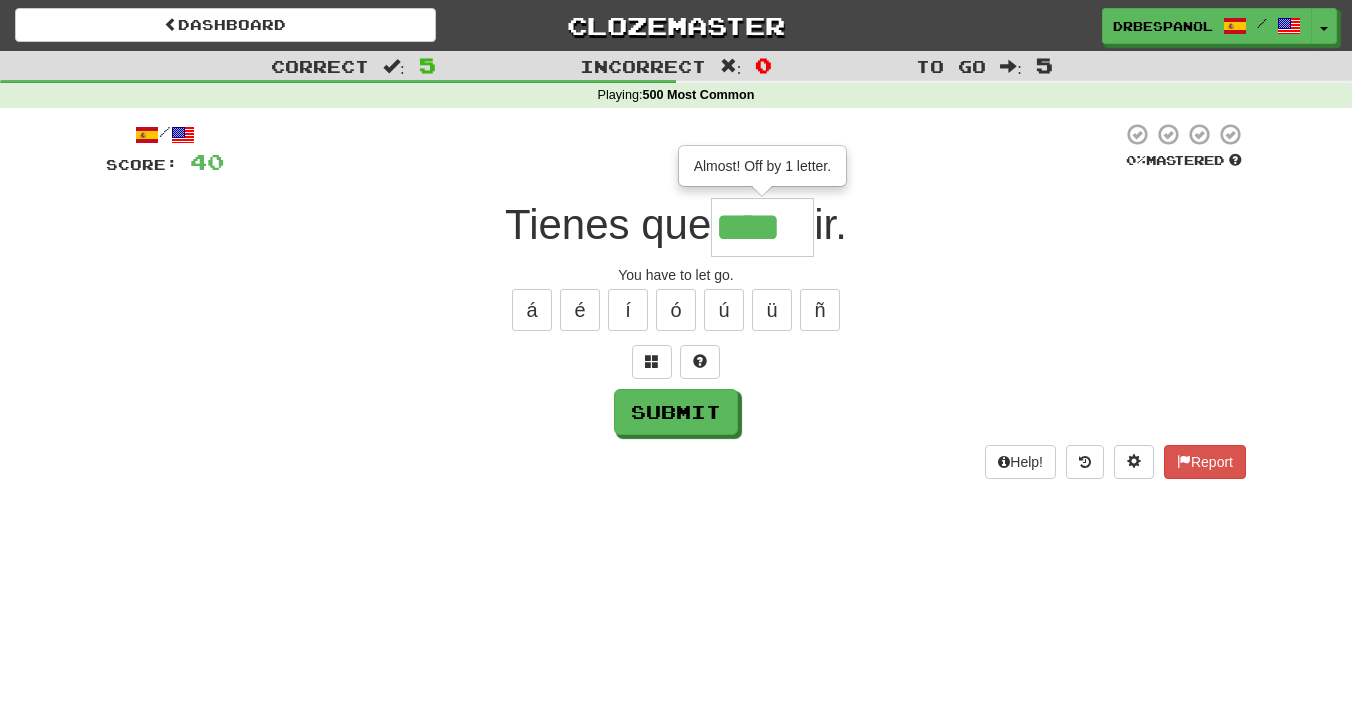 scroll, scrollTop: 0, scrollLeft: 0, axis: both 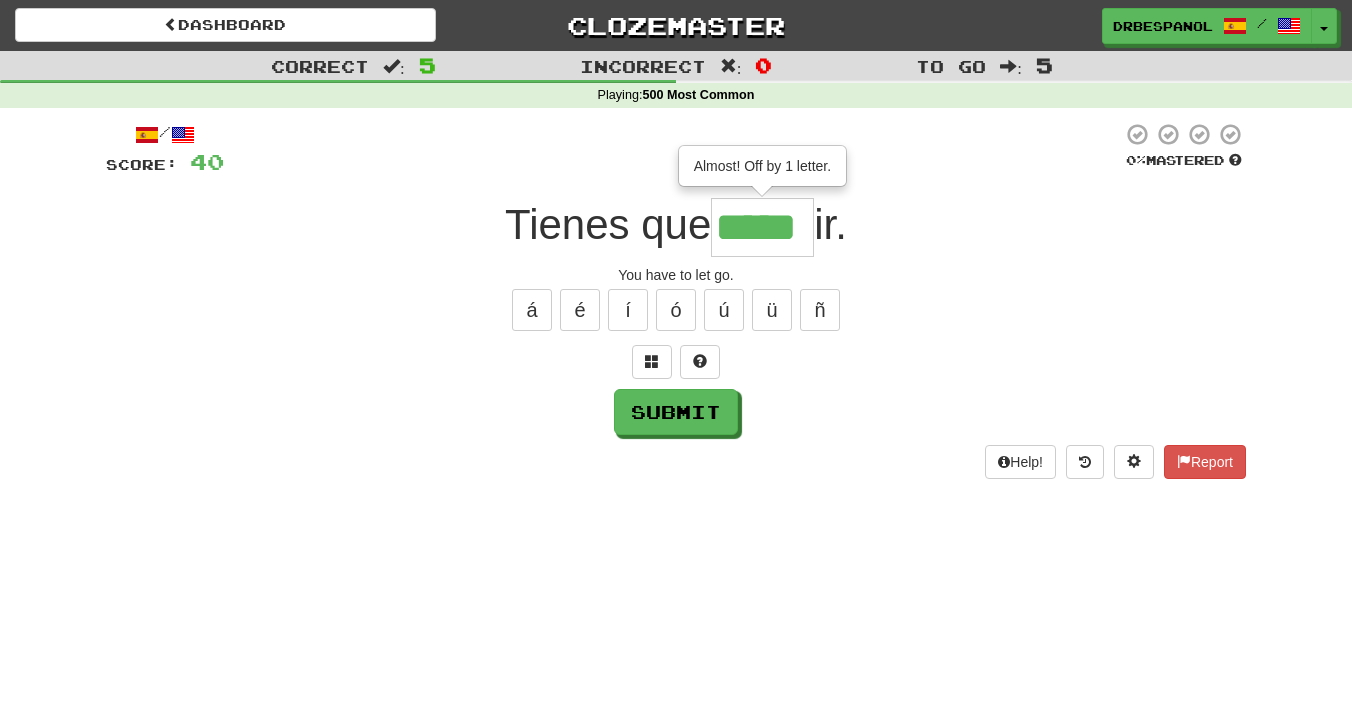 type on "*****" 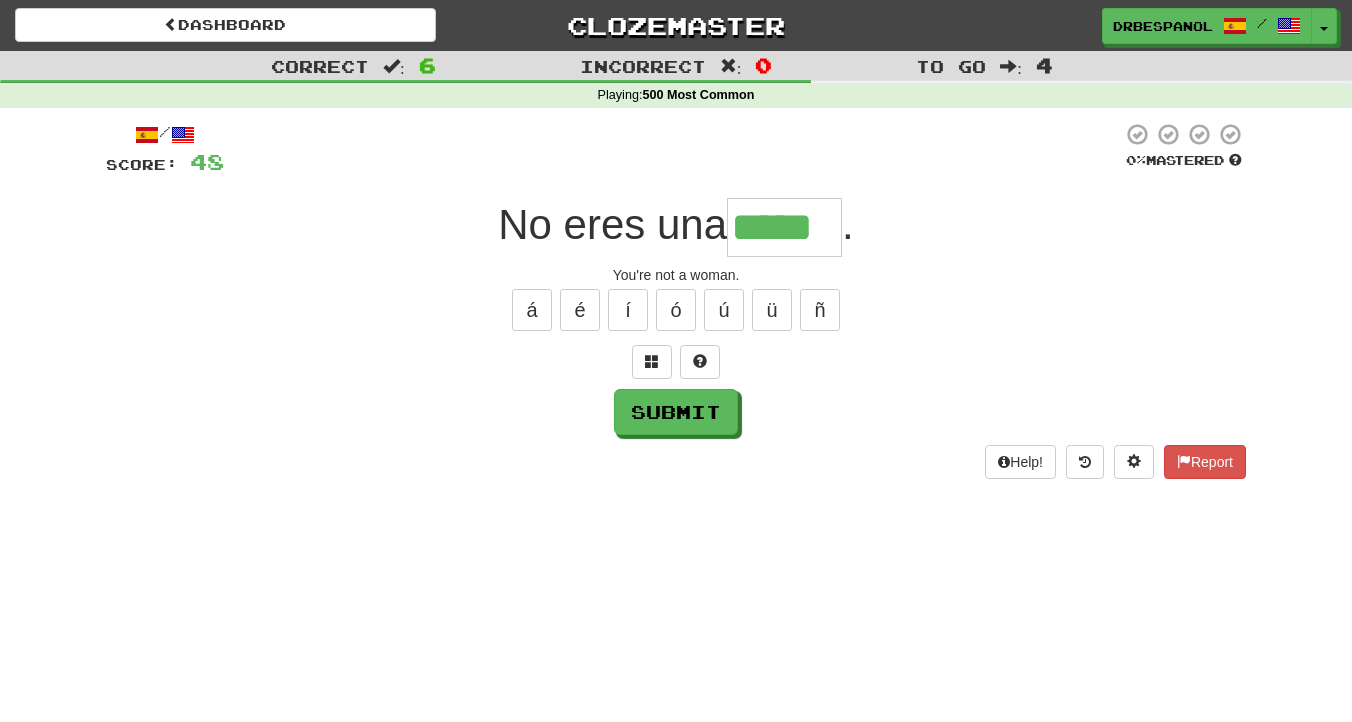 type on "*****" 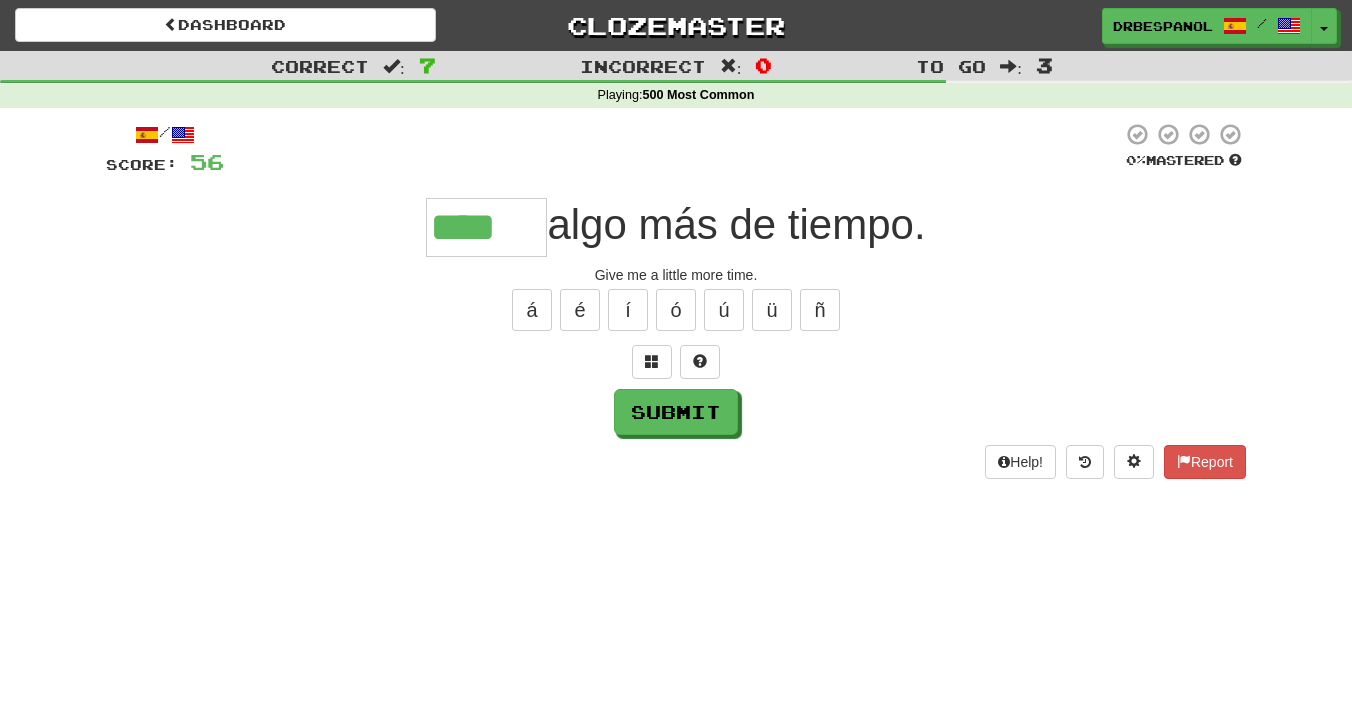 type on "****" 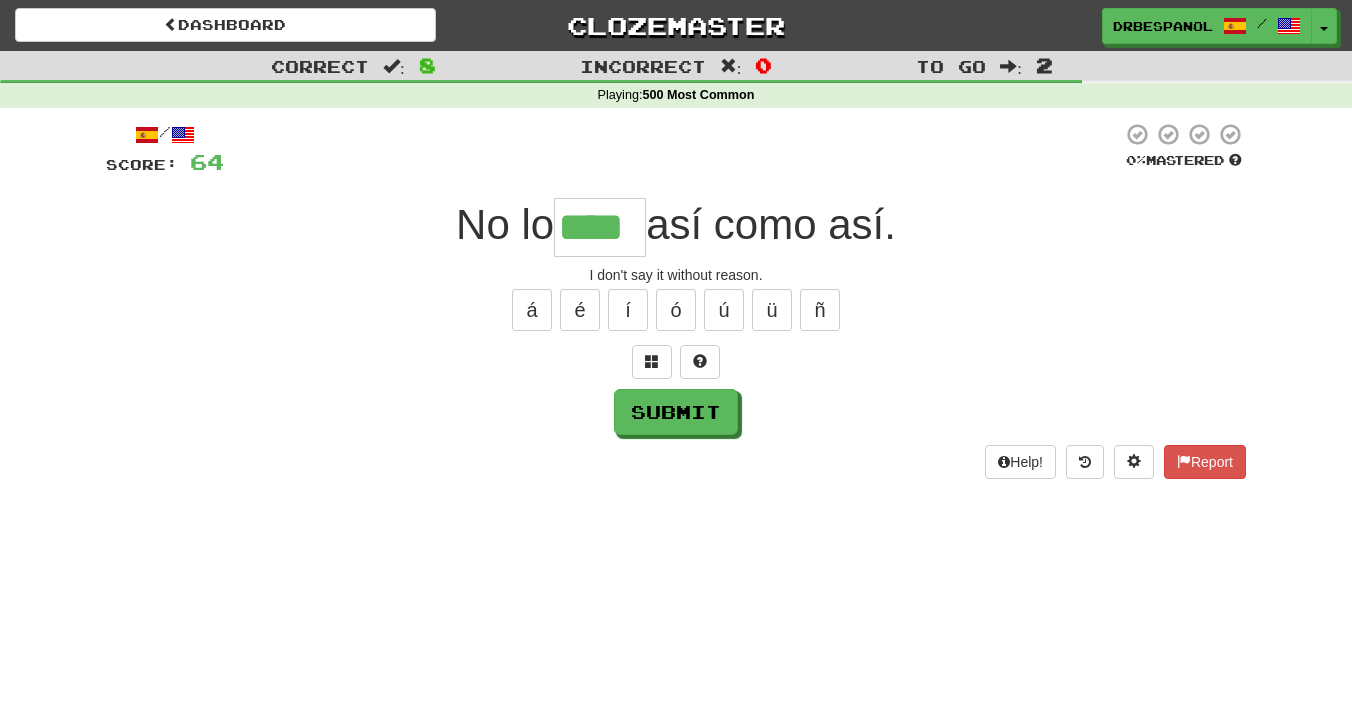 type on "****" 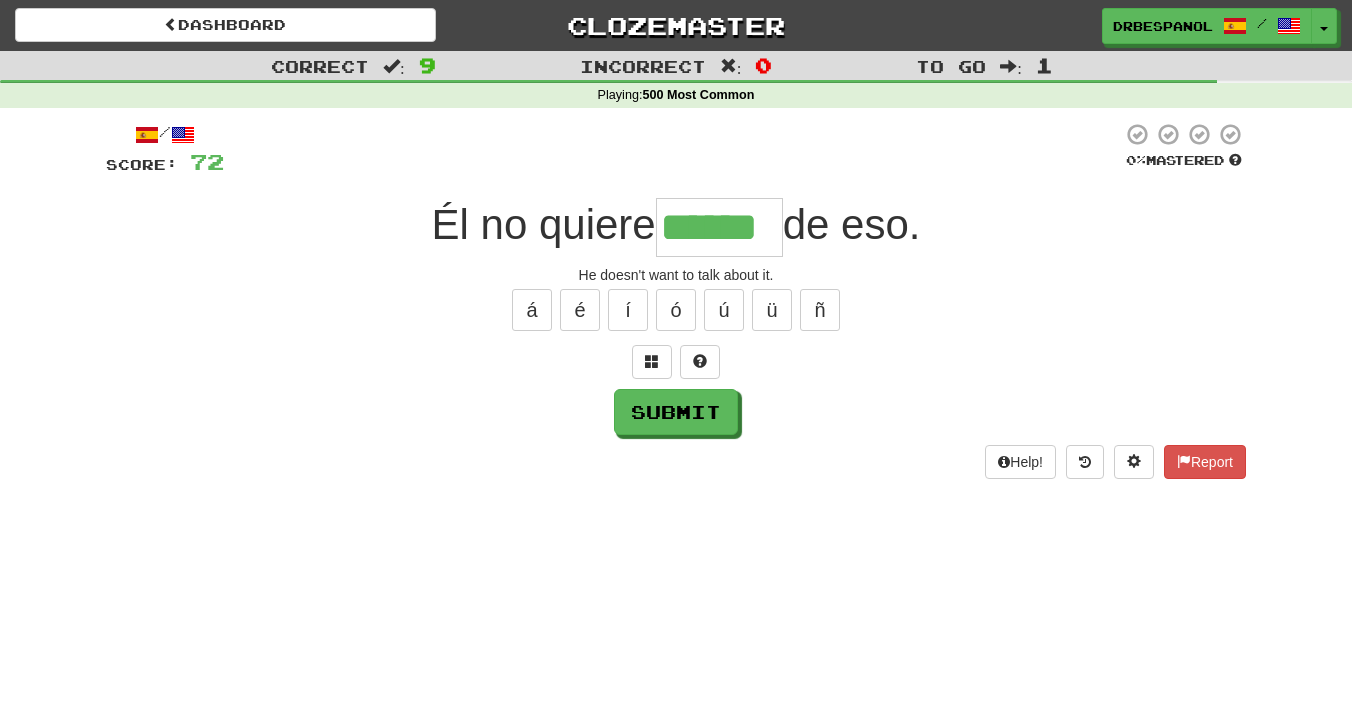 type on "******" 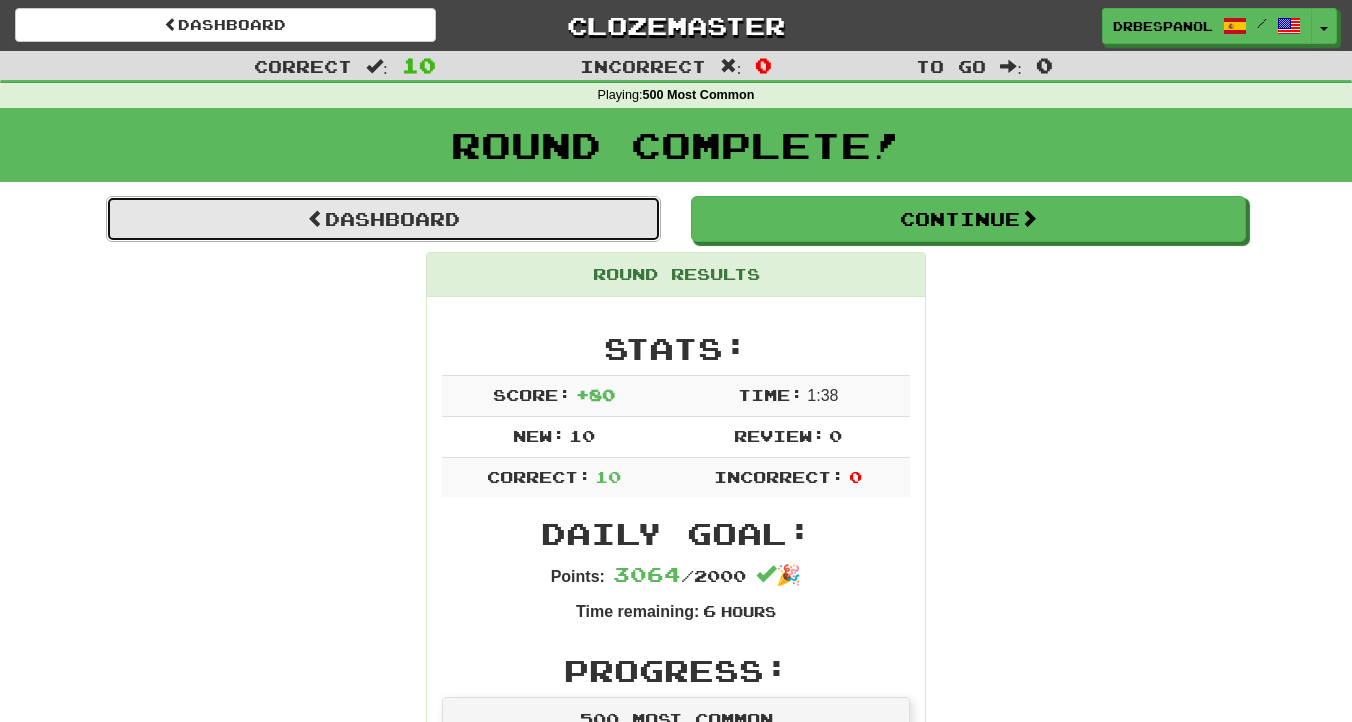 click on "Dashboard" at bounding box center (383, 219) 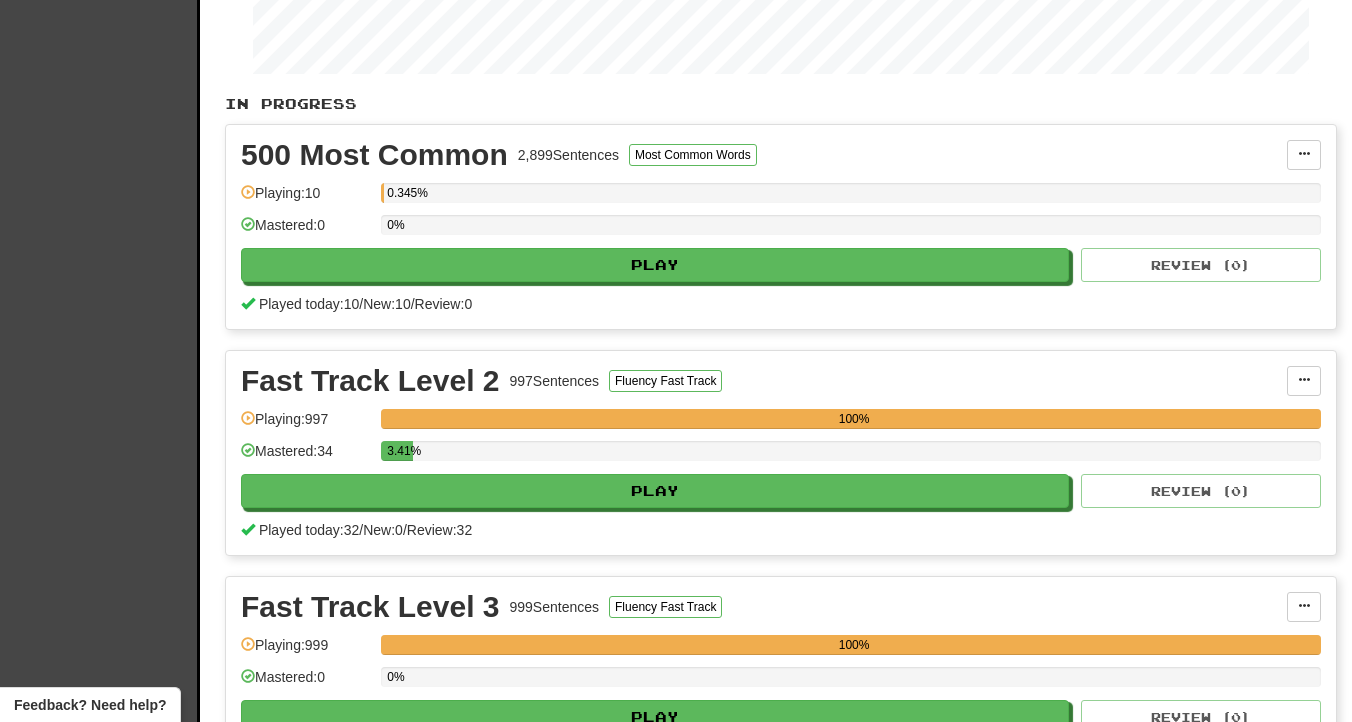 scroll, scrollTop: 345, scrollLeft: 0, axis: vertical 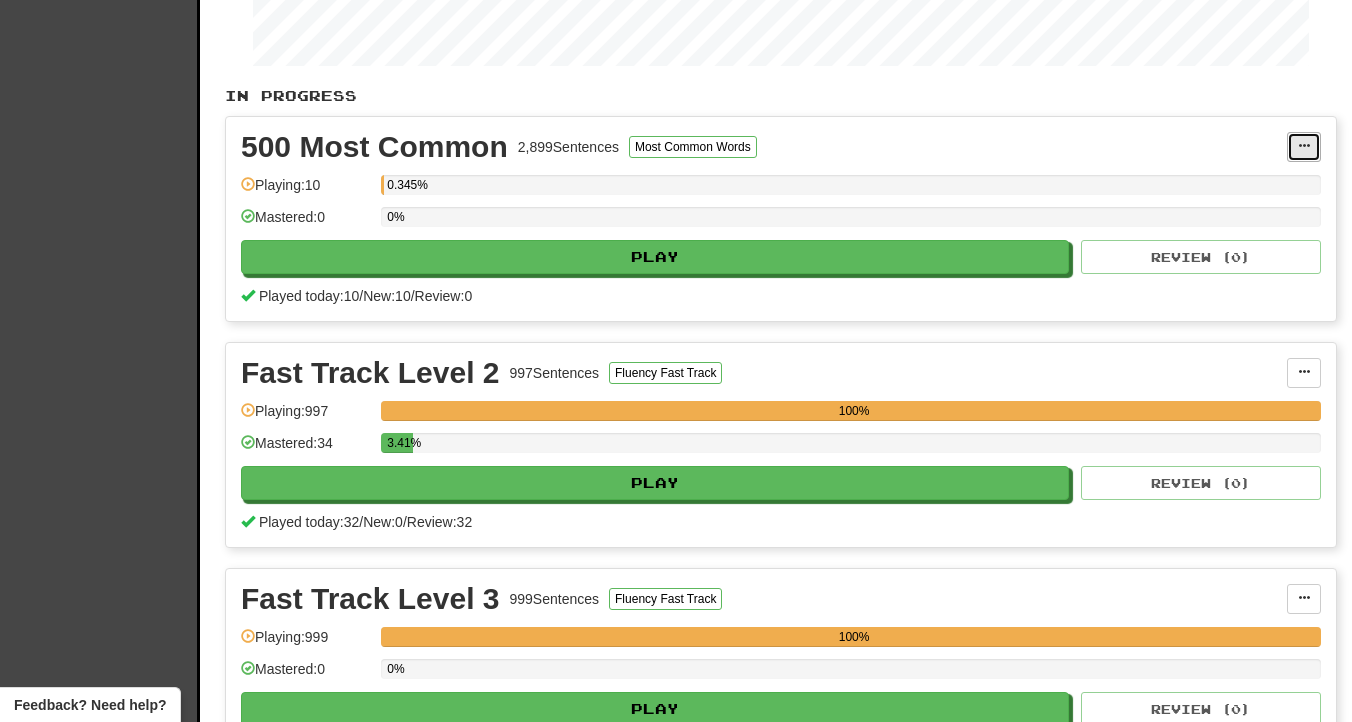 click at bounding box center [1304, 147] 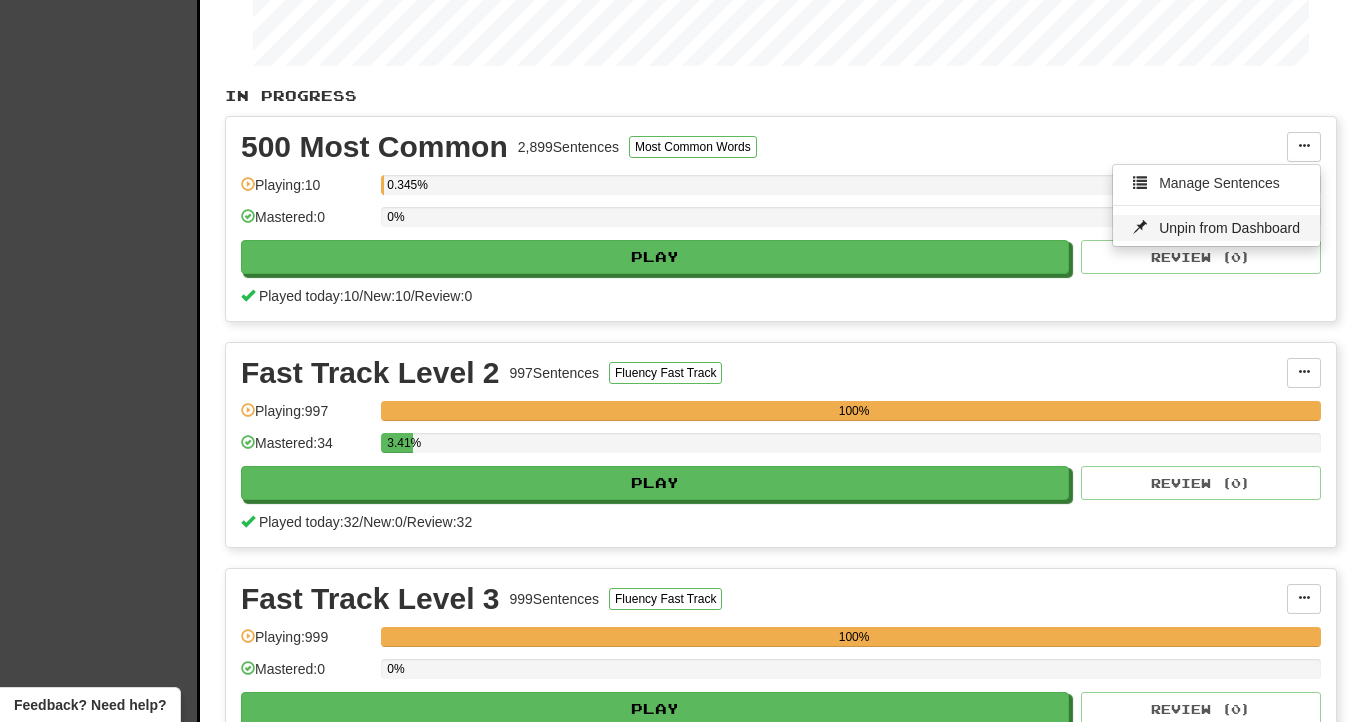 click on "Unpin from Dashboard" at bounding box center [1229, 228] 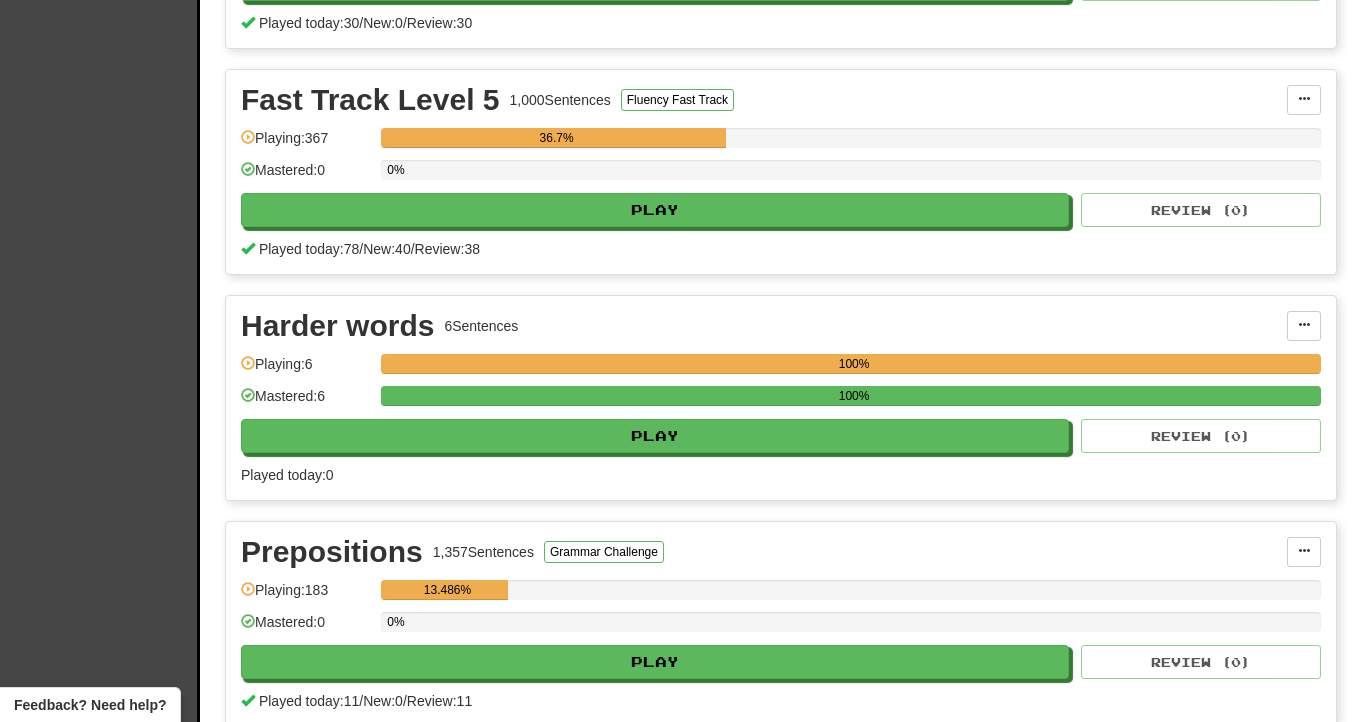 scroll, scrollTop: 1064, scrollLeft: 0, axis: vertical 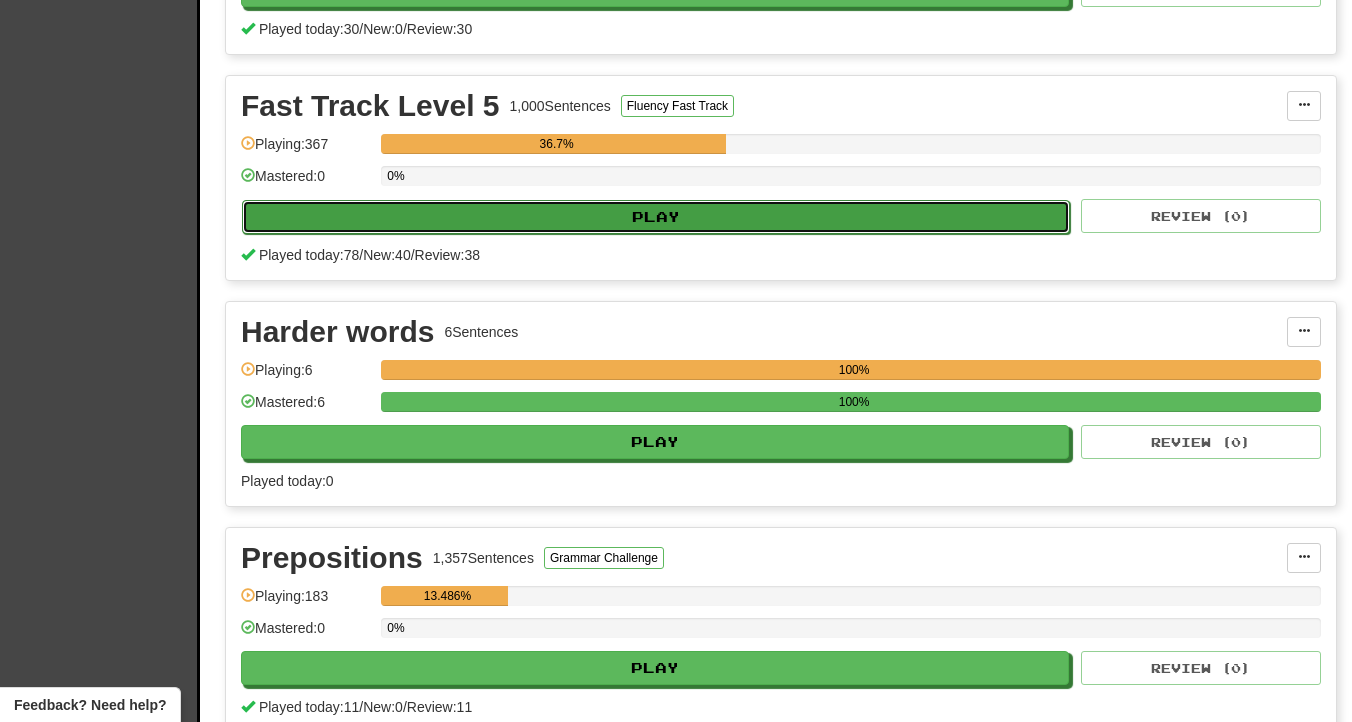 click on "Play" at bounding box center [656, 217] 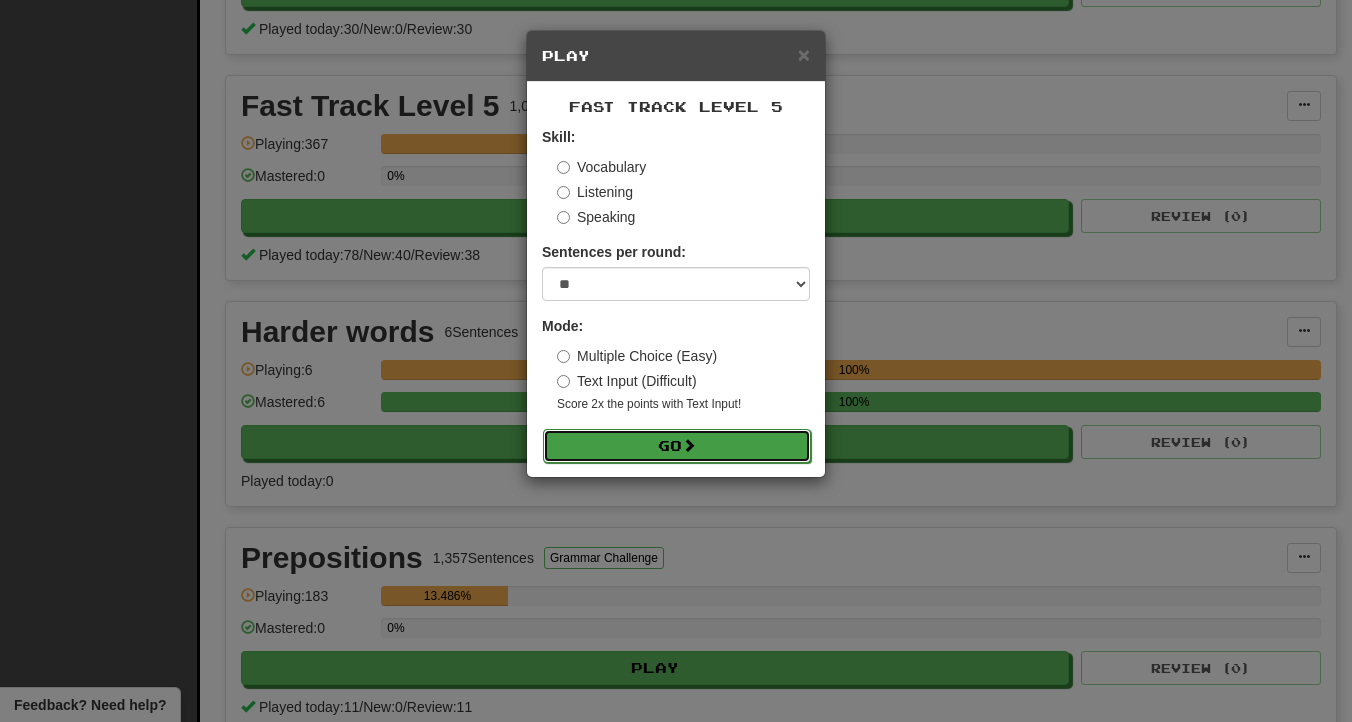 click on "Go" at bounding box center (677, 446) 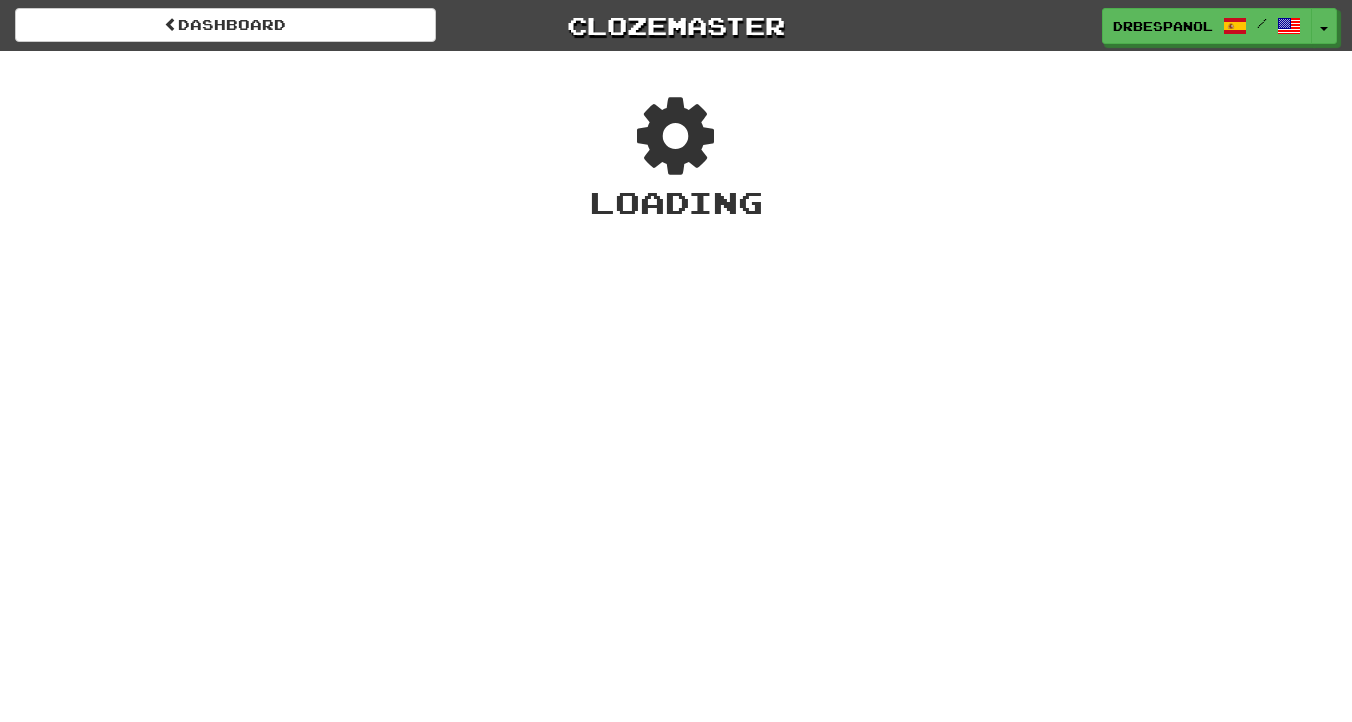 scroll, scrollTop: 0, scrollLeft: 0, axis: both 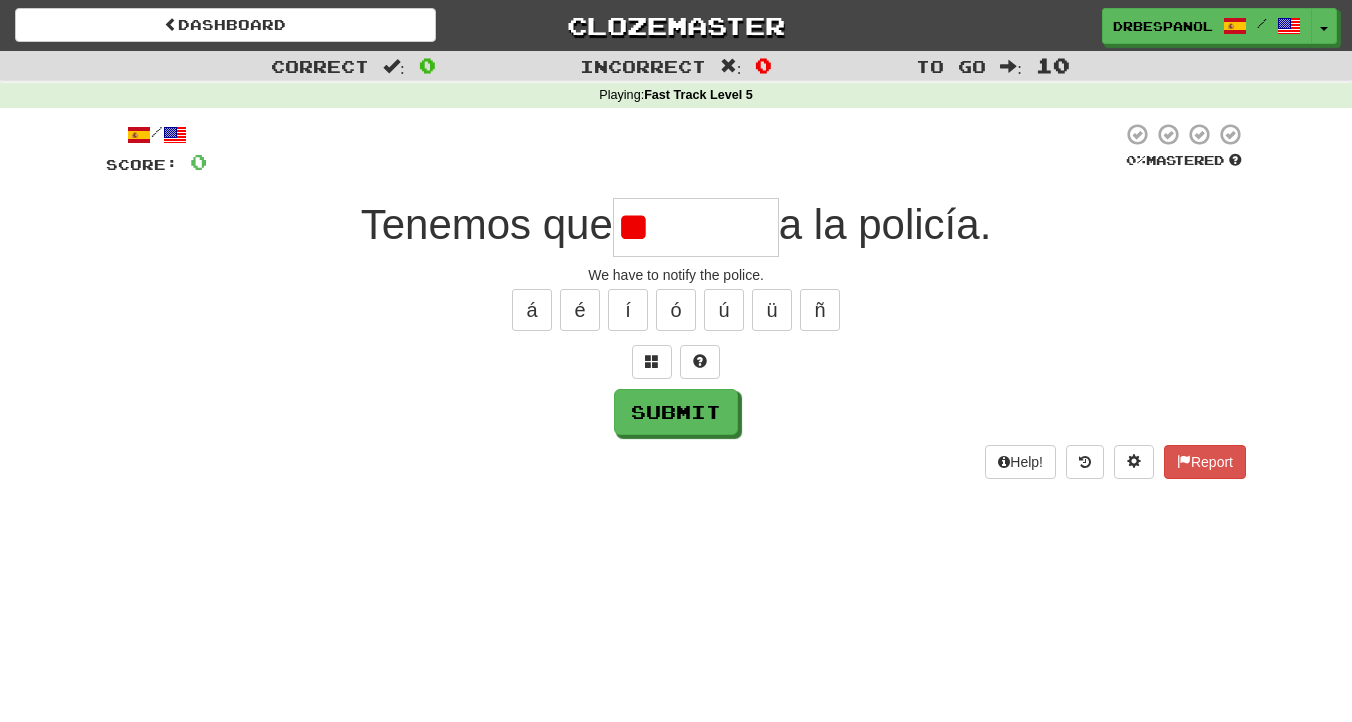 type on "*" 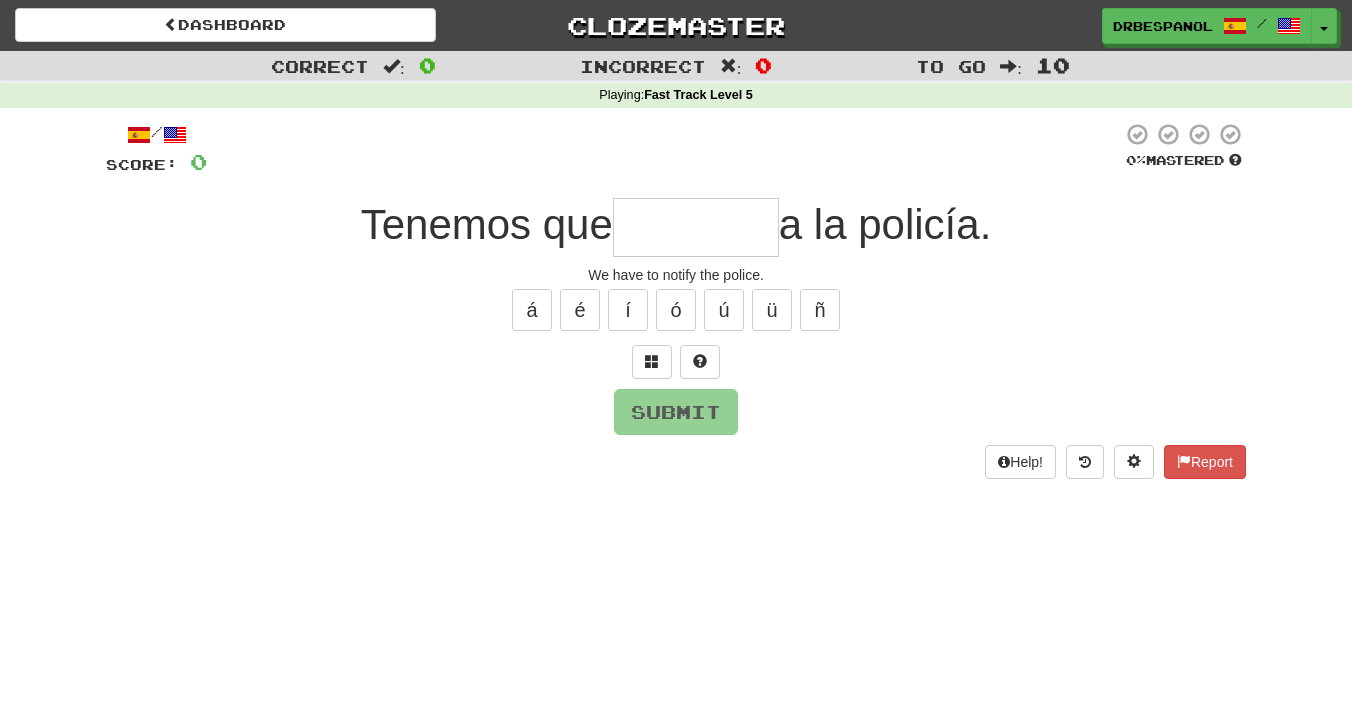 type on "*" 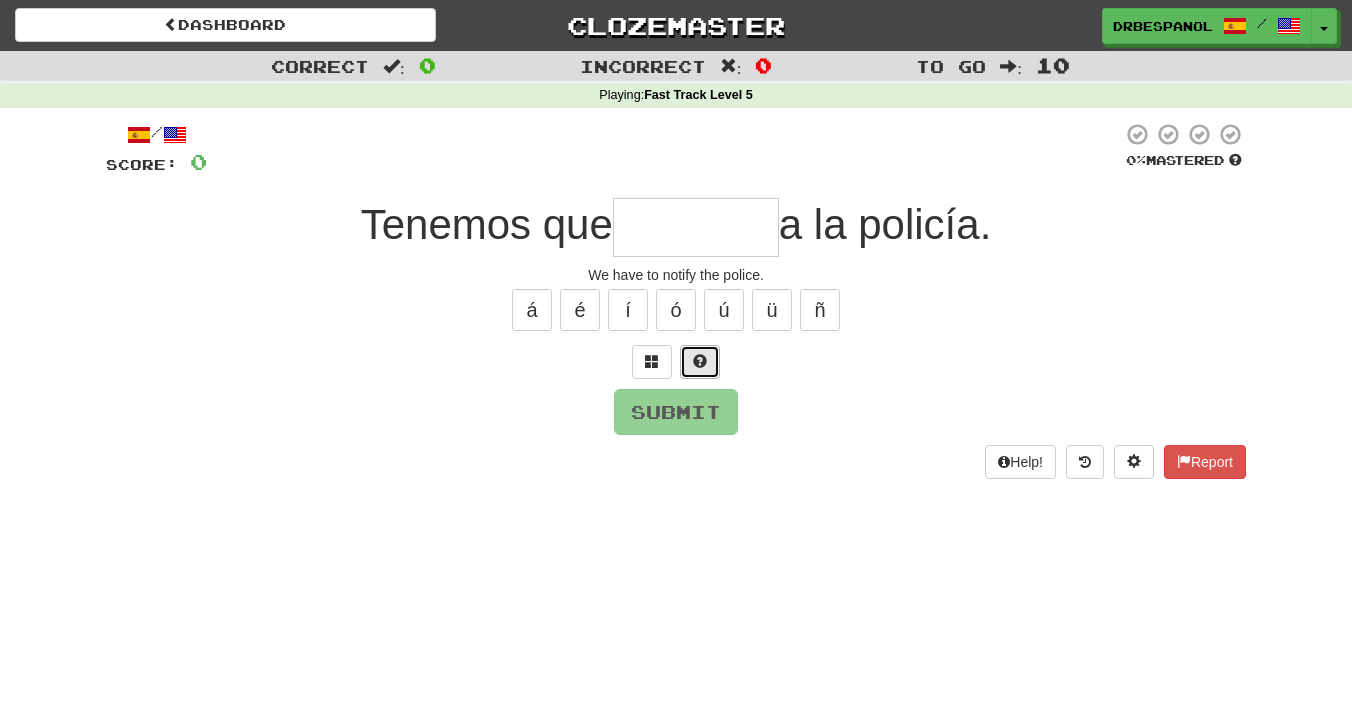 click at bounding box center (700, 361) 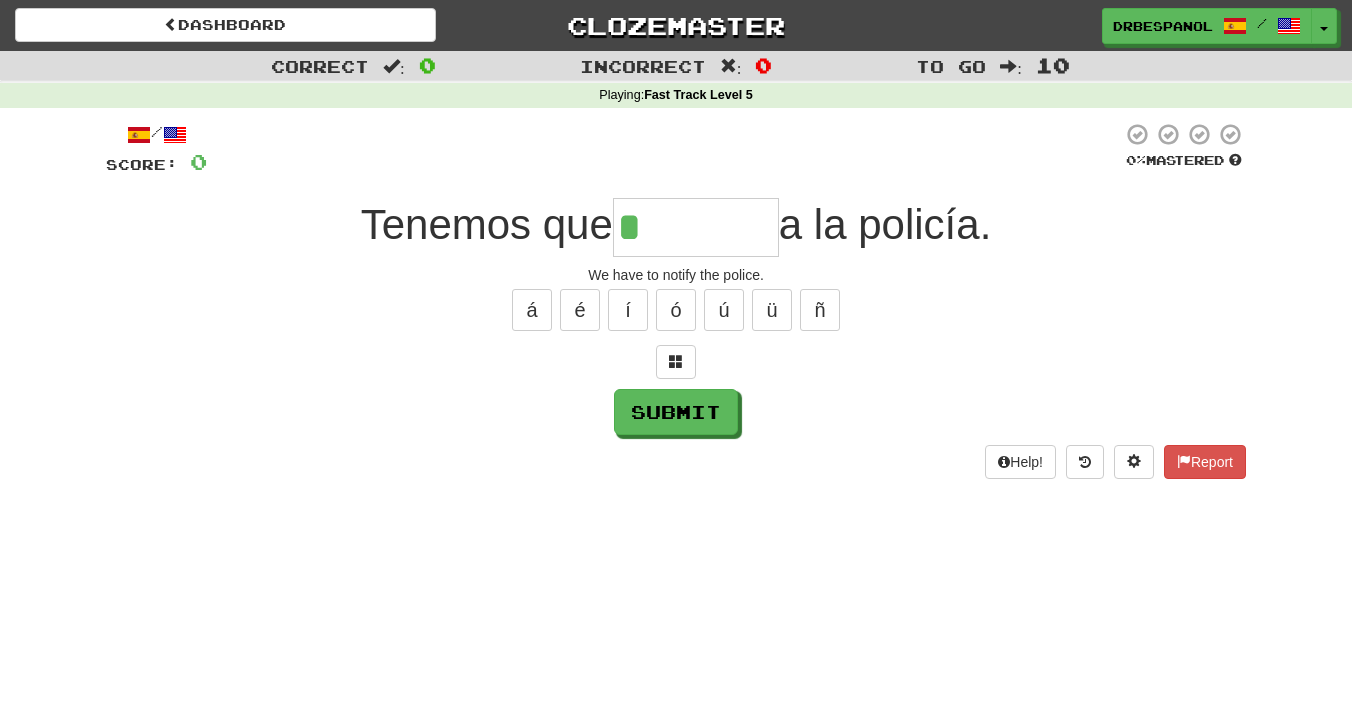 type on "********" 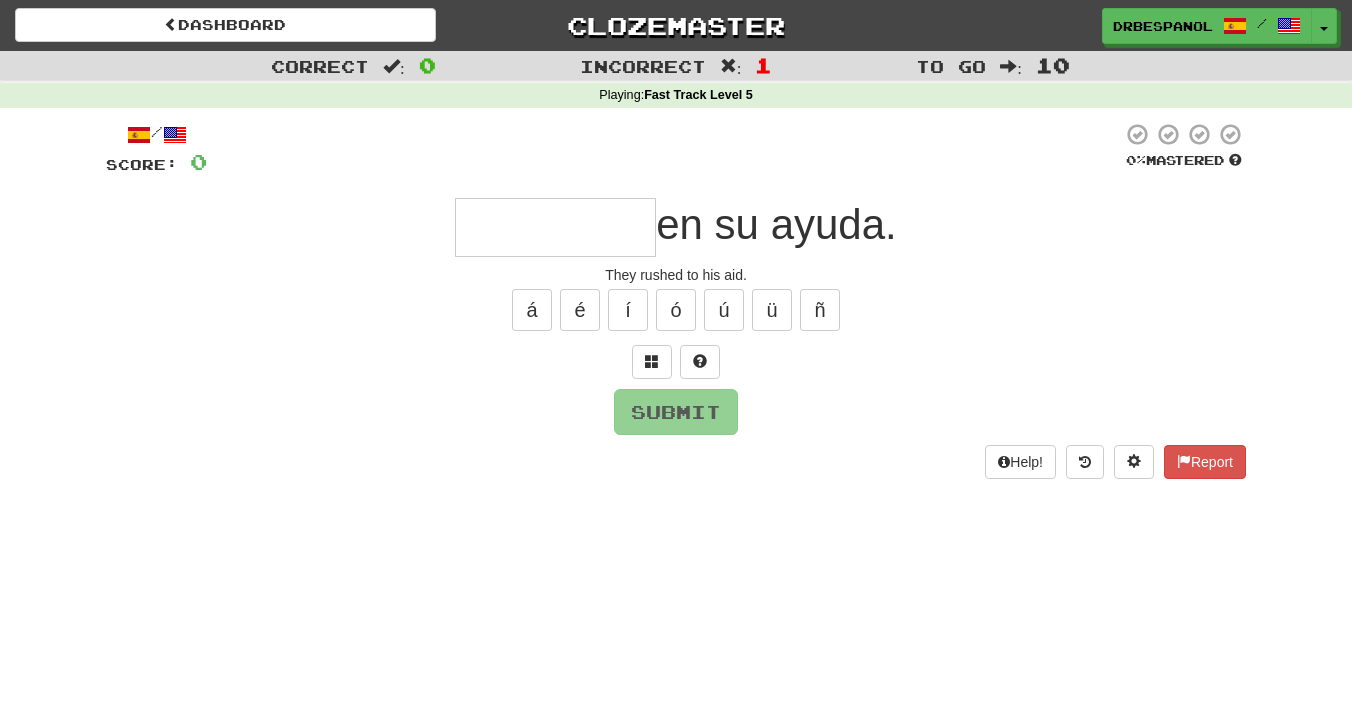 type on "*********" 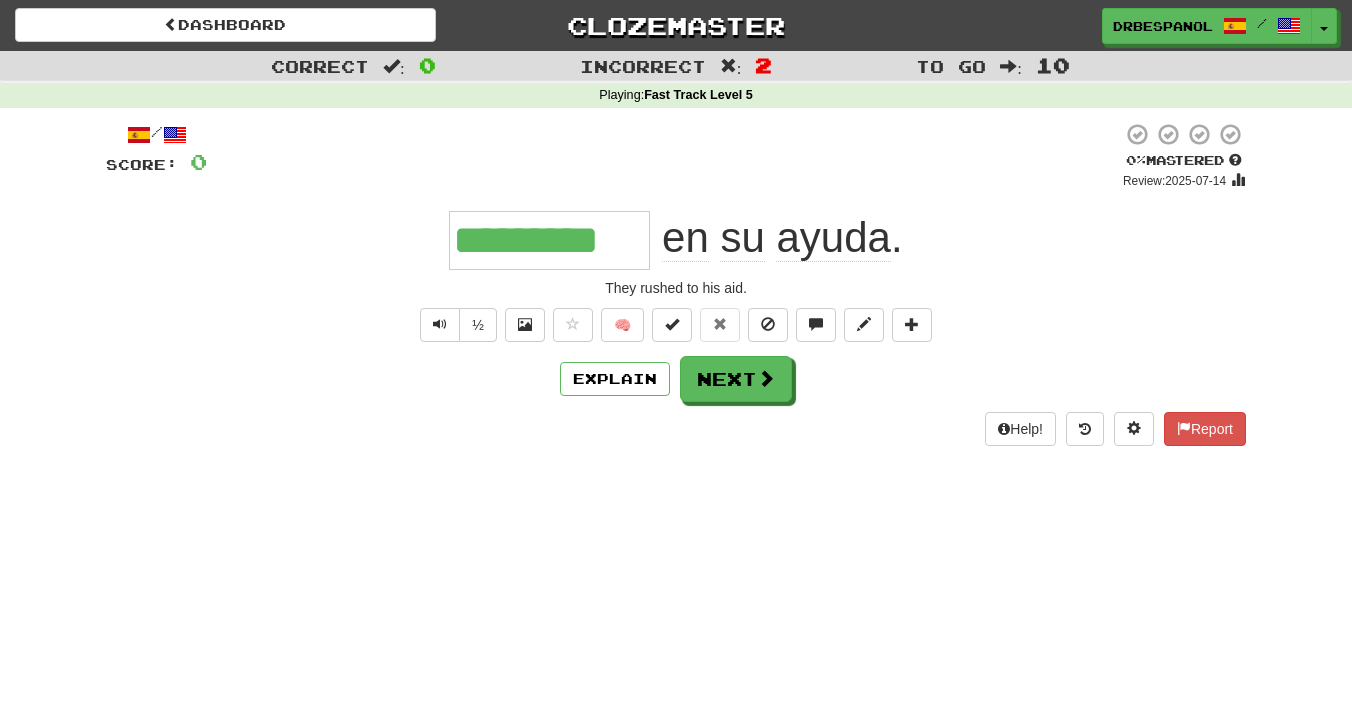 type on "*********" 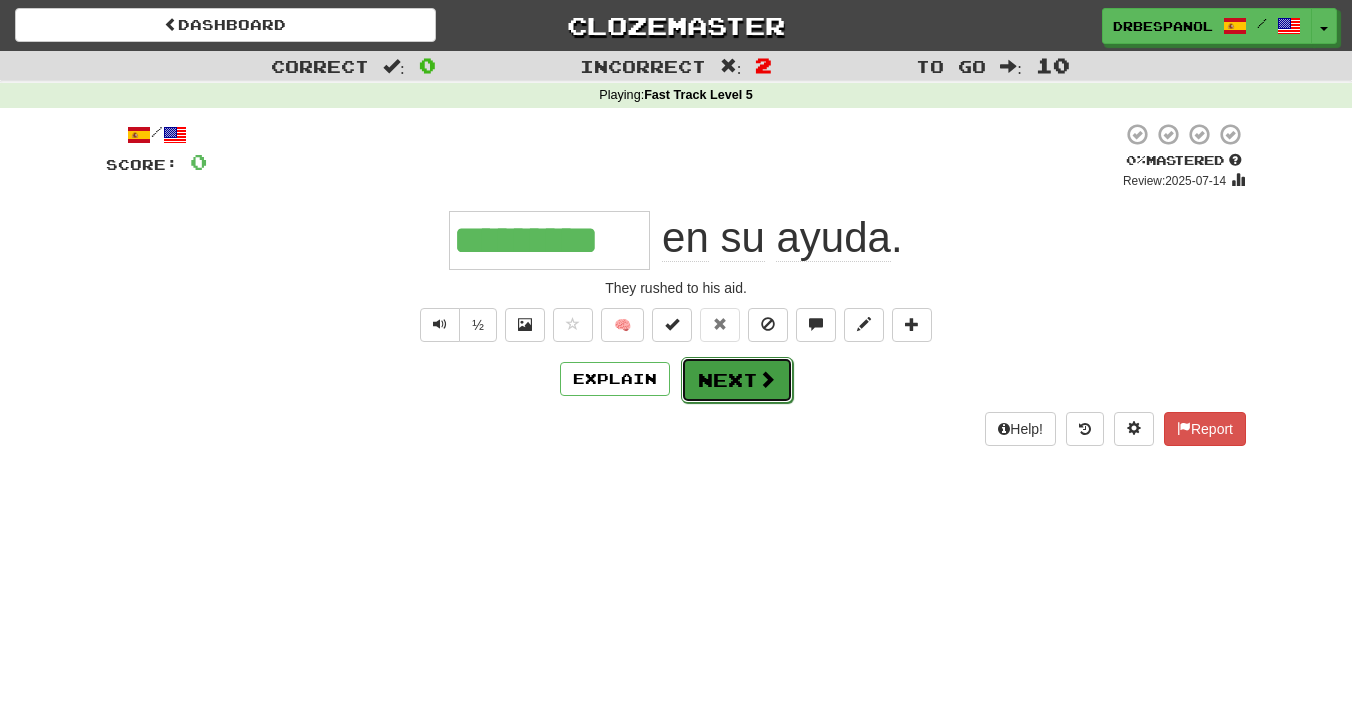 click on "Next" at bounding box center (737, 380) 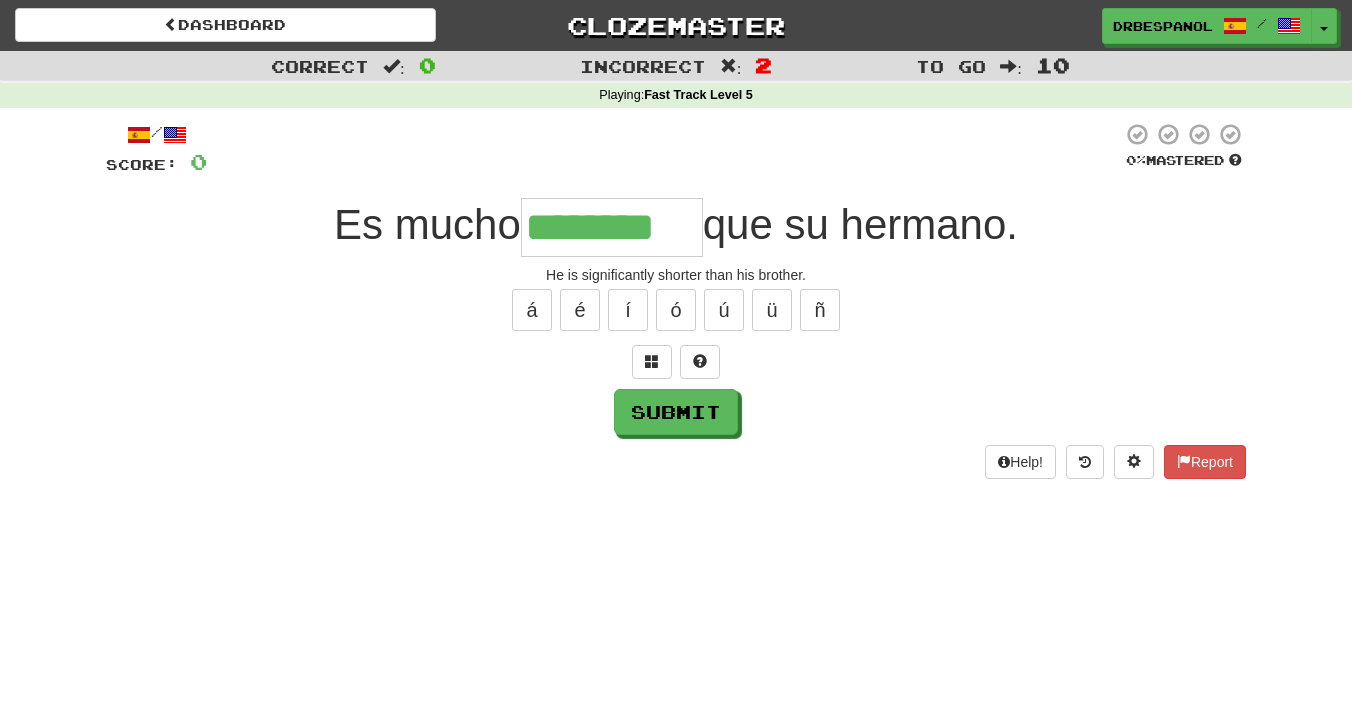 type on "********" 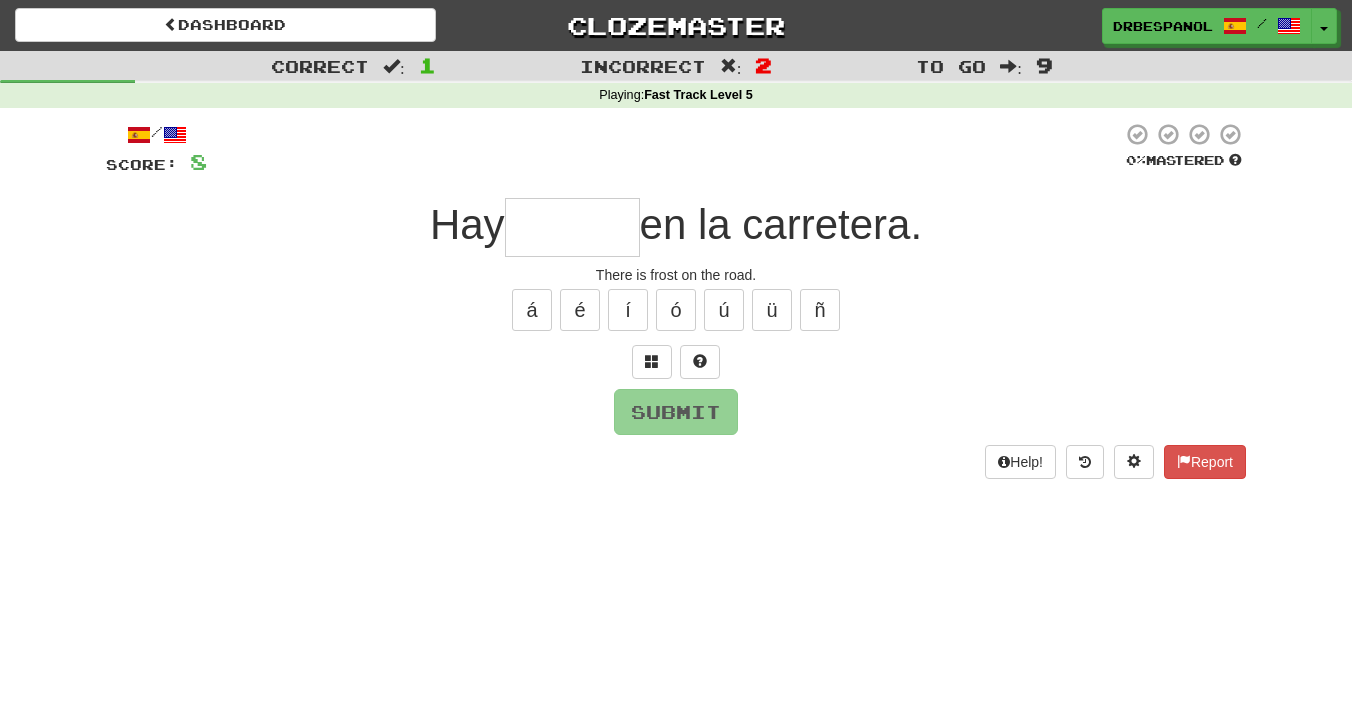 type on "******" 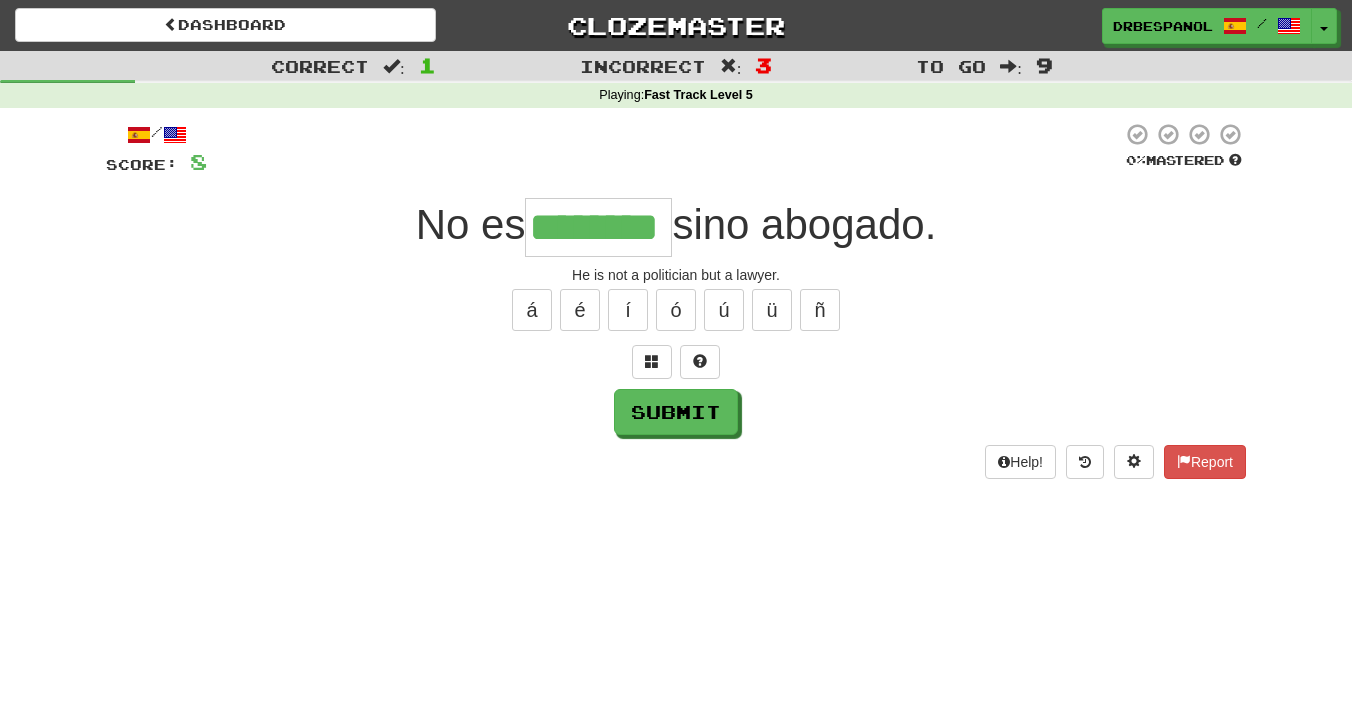 type on "********" 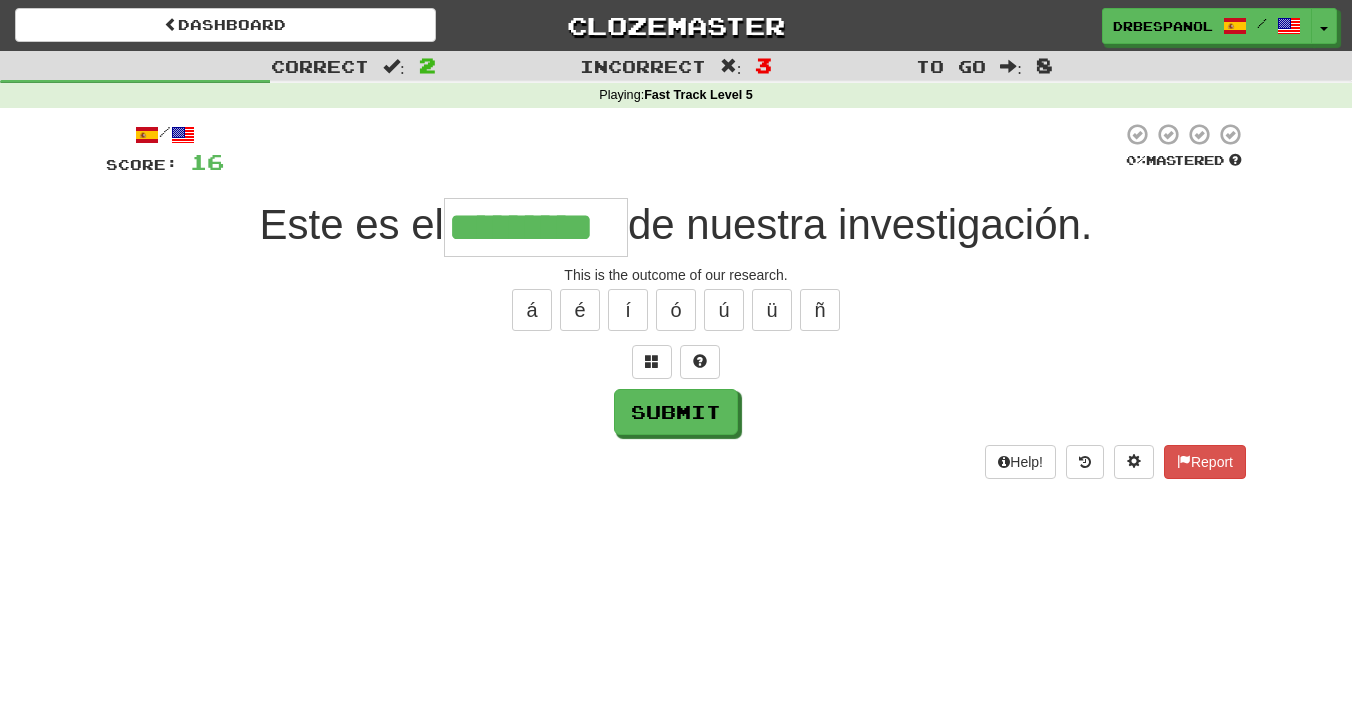 type on "*********" 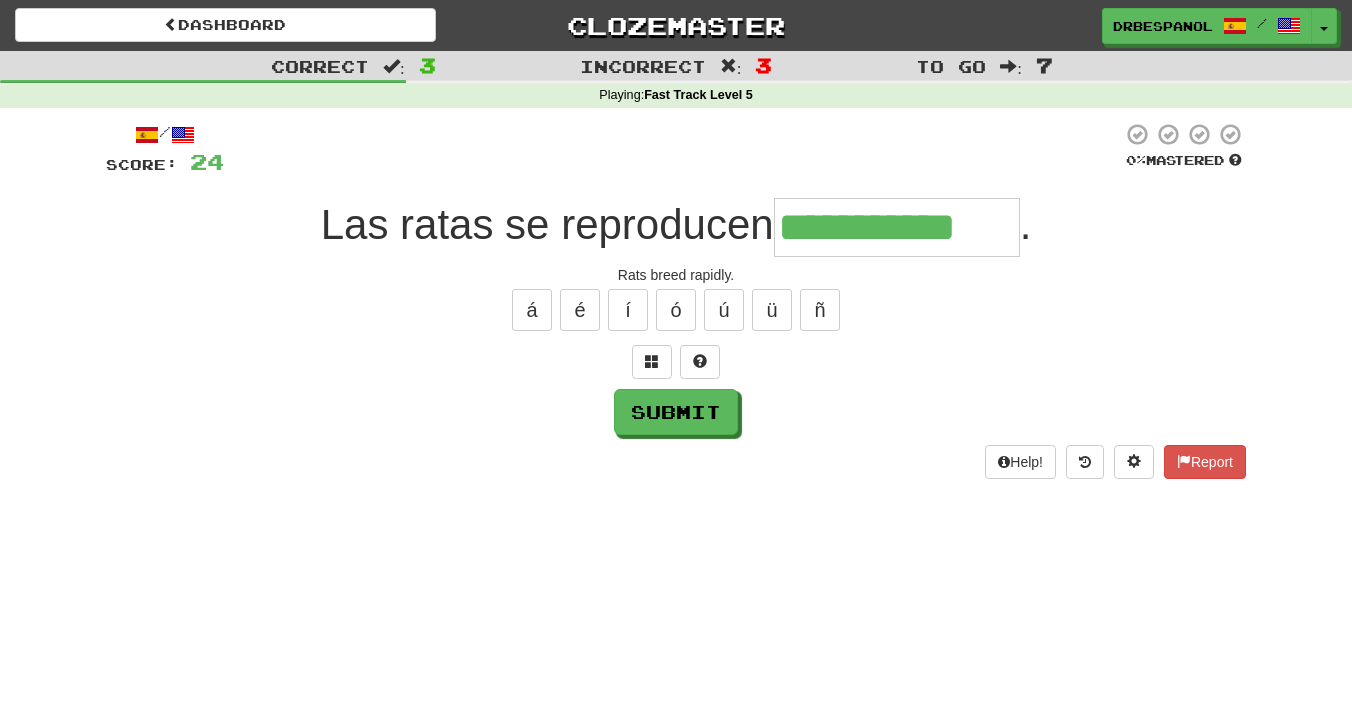 type on "**********" 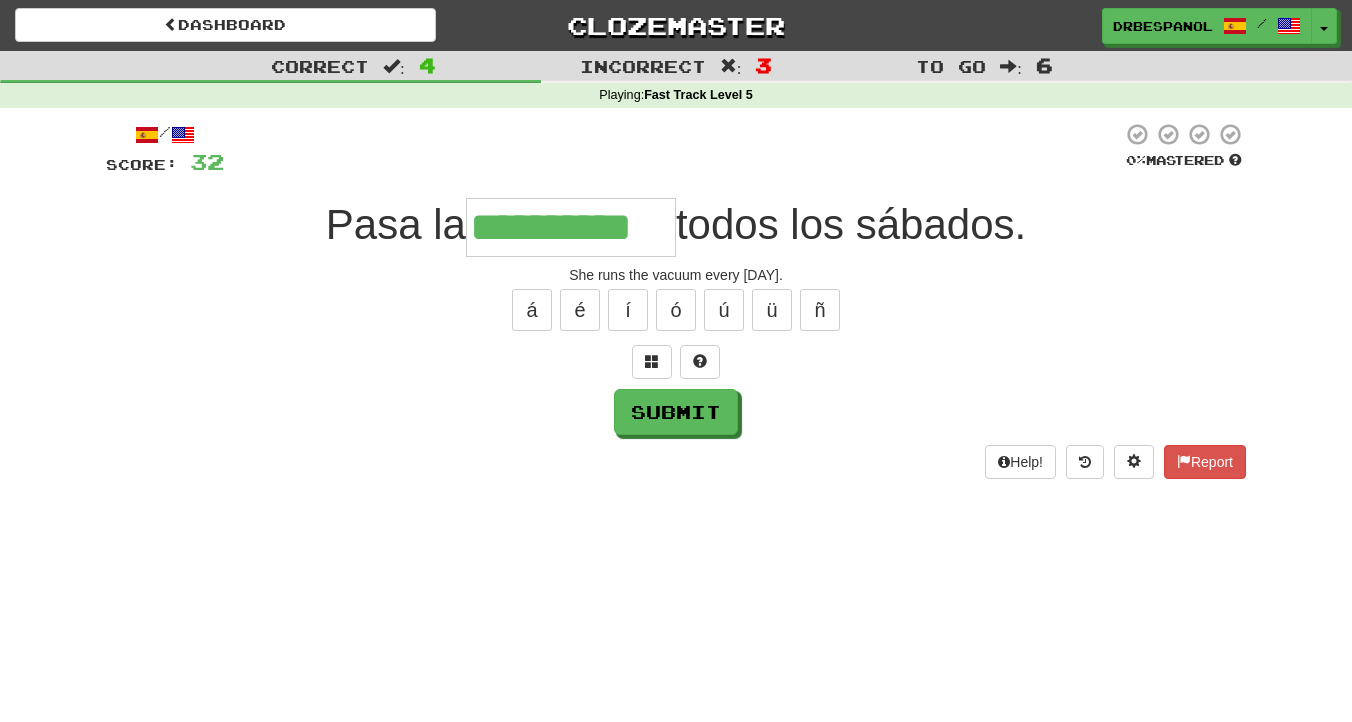 type on "**********" 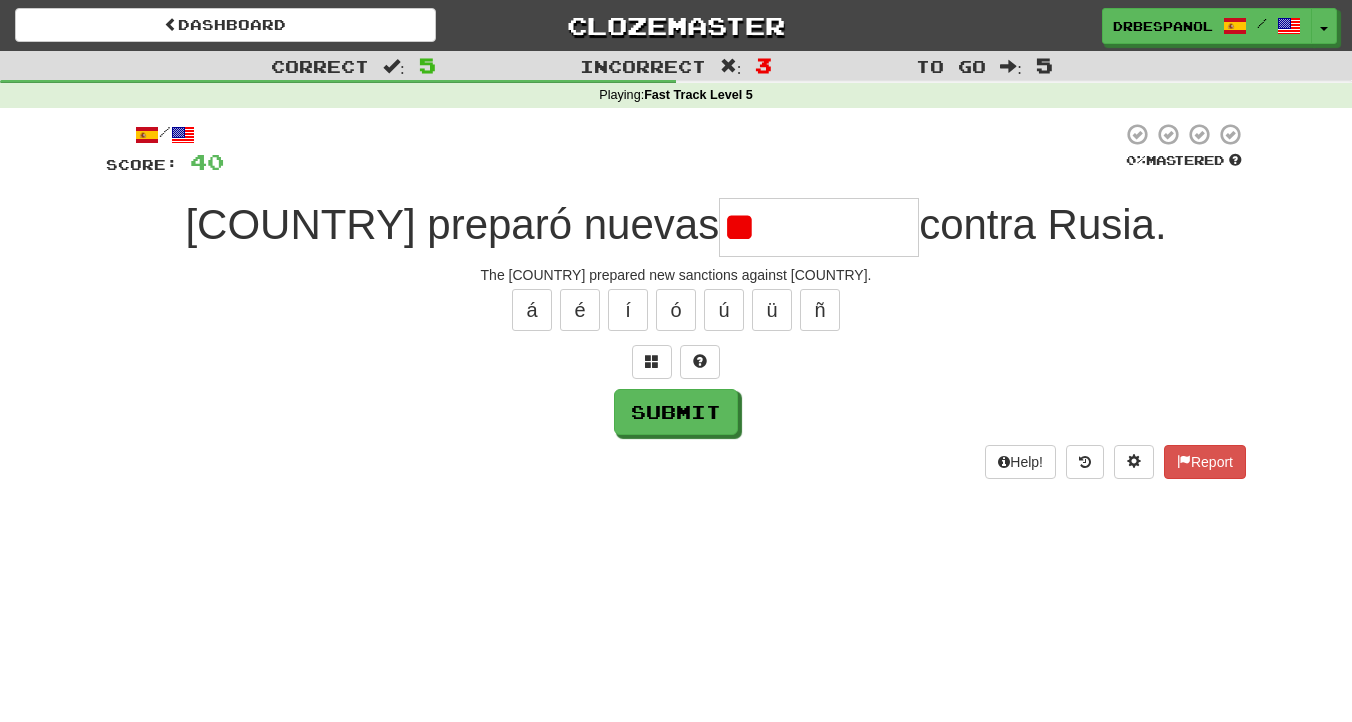 type on "*" 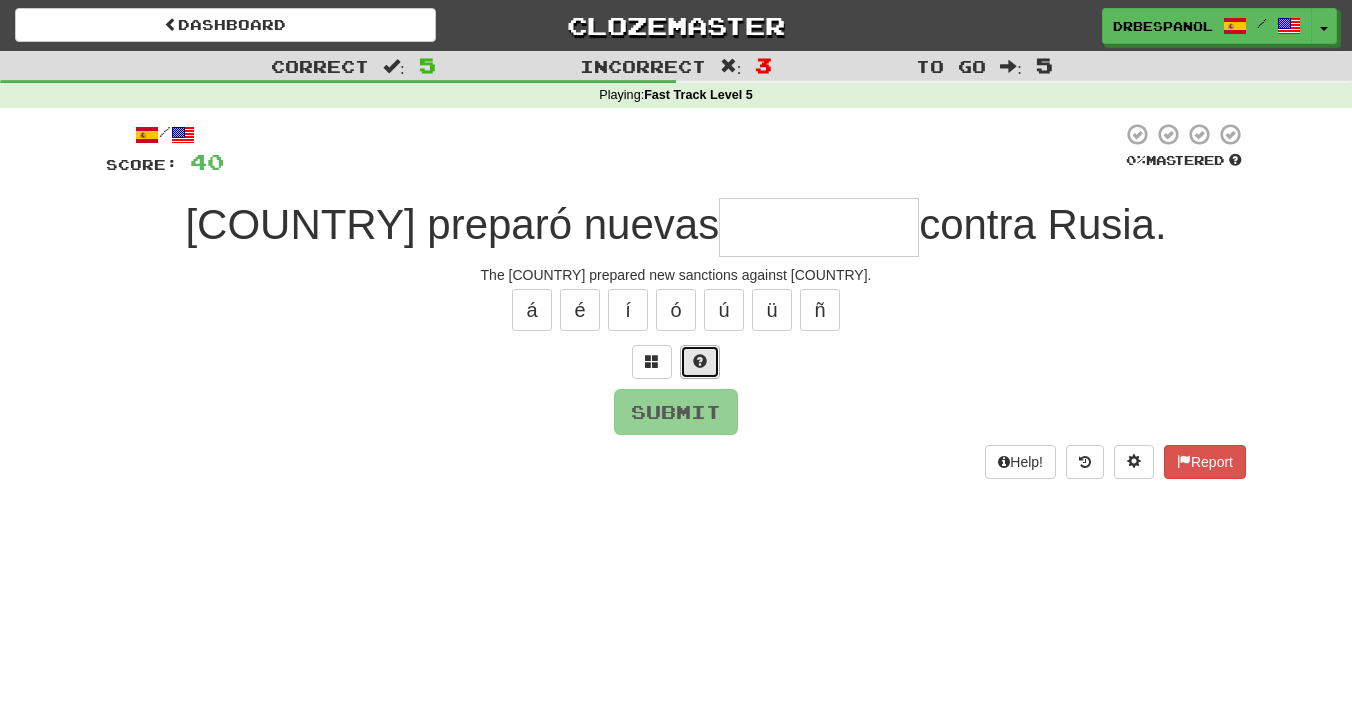 click at bounding box center [700, 362] 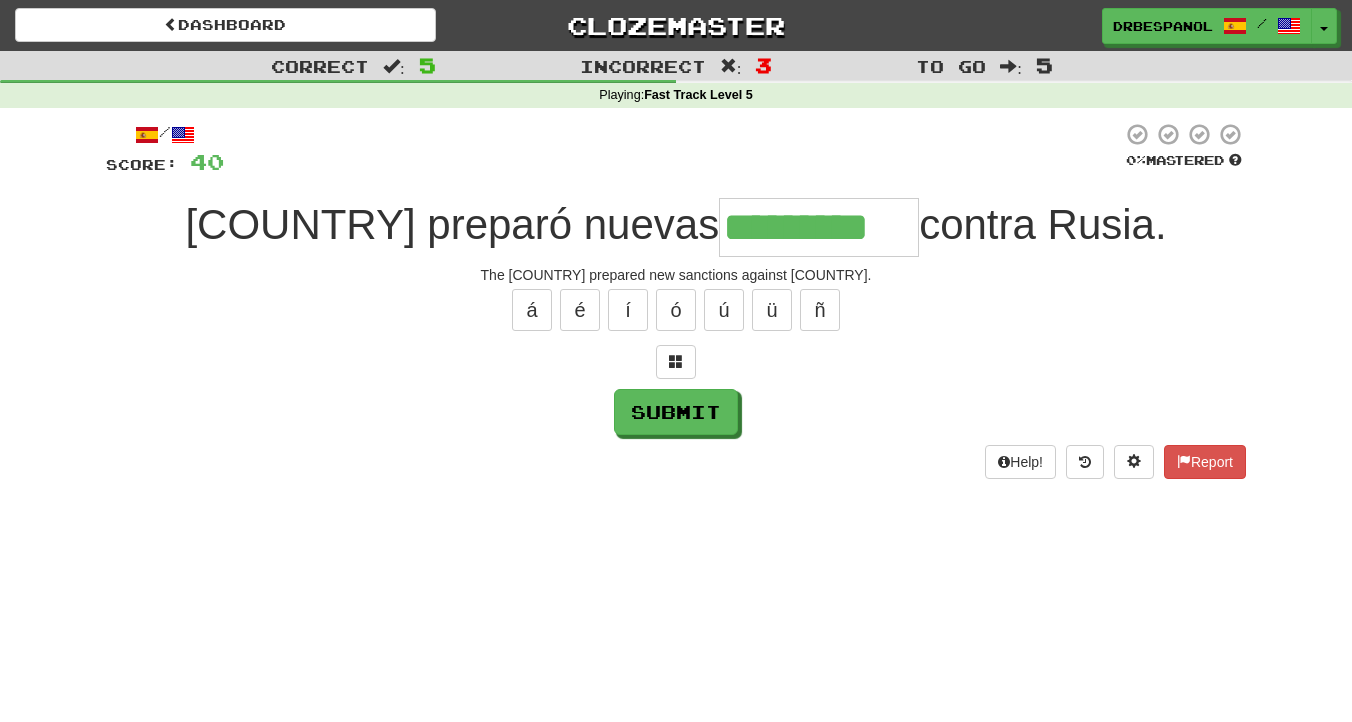 type on "*********" 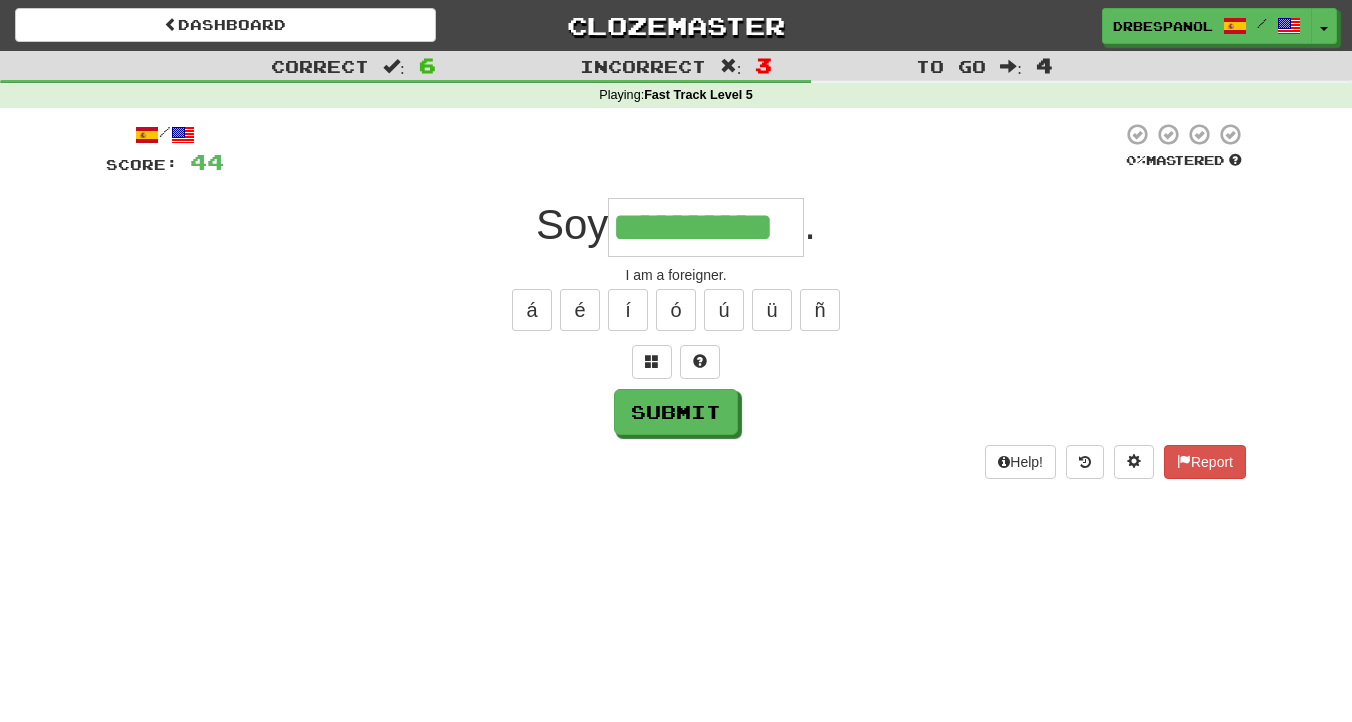 type on "**********" 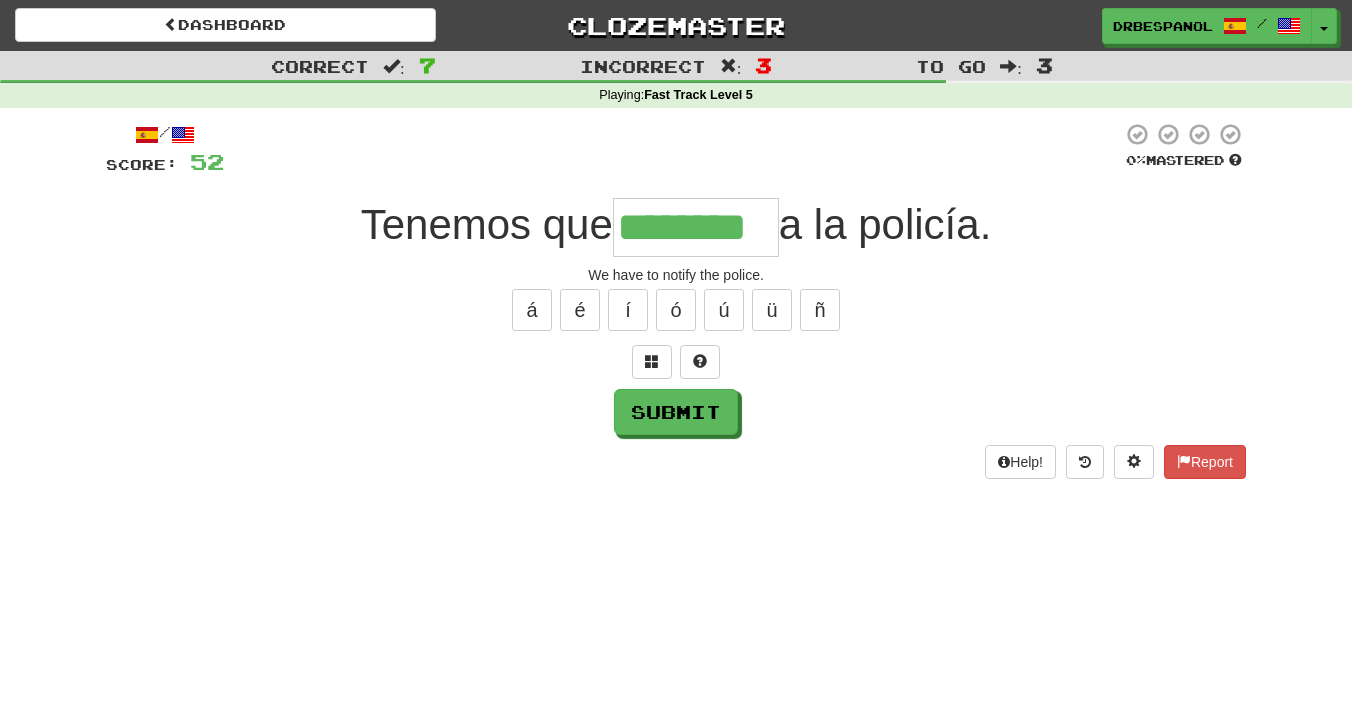 type on "********" 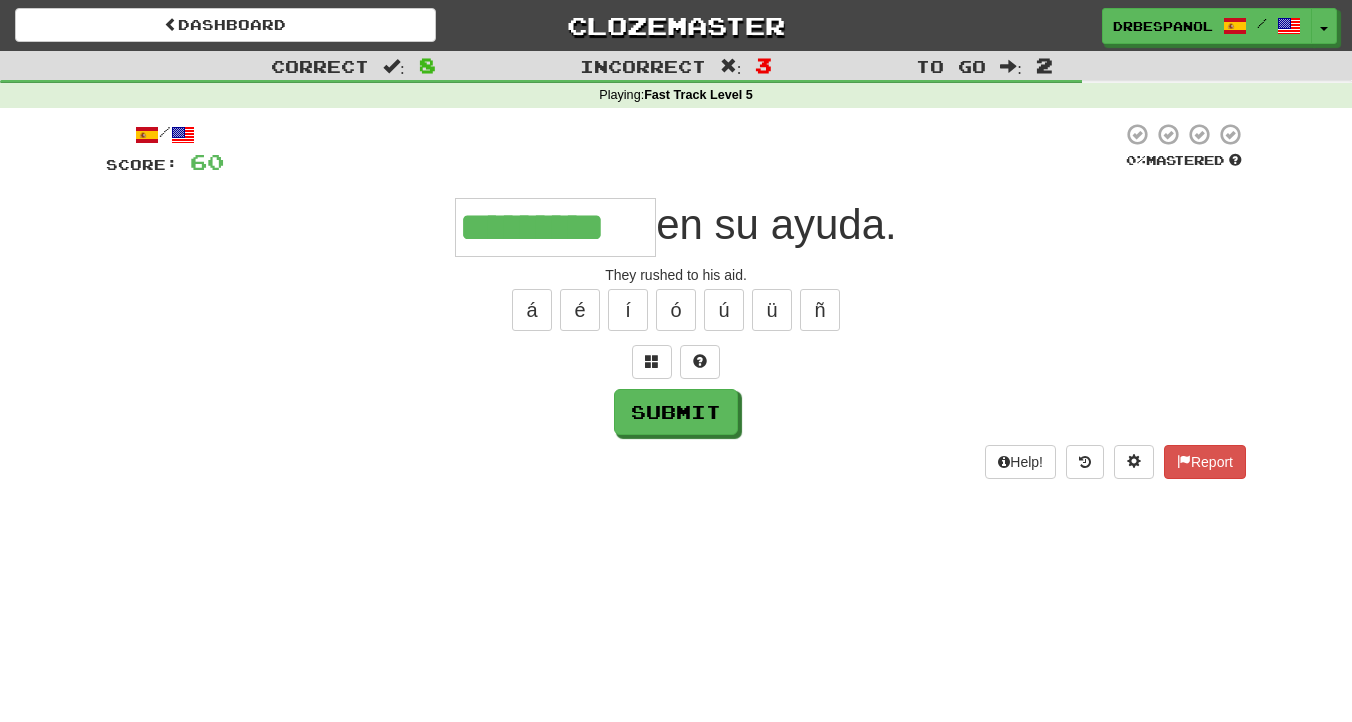 type on "*********" 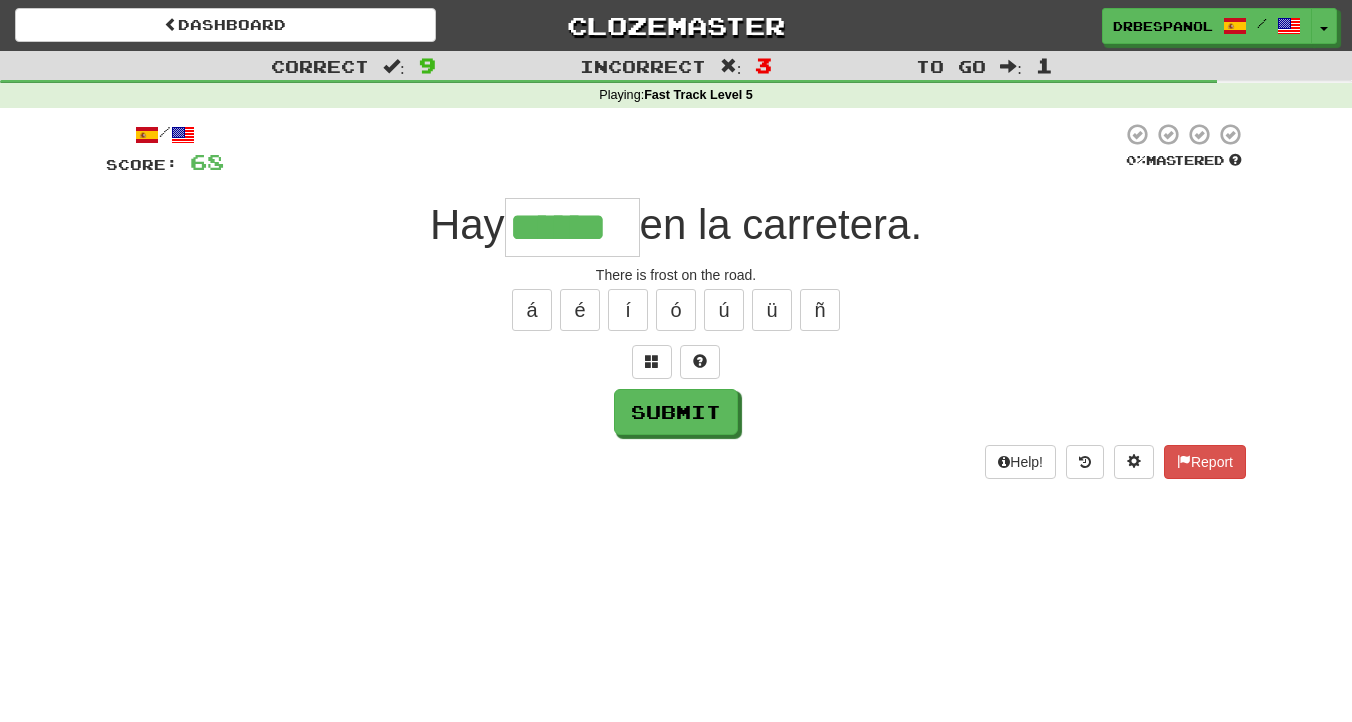 type on "******" 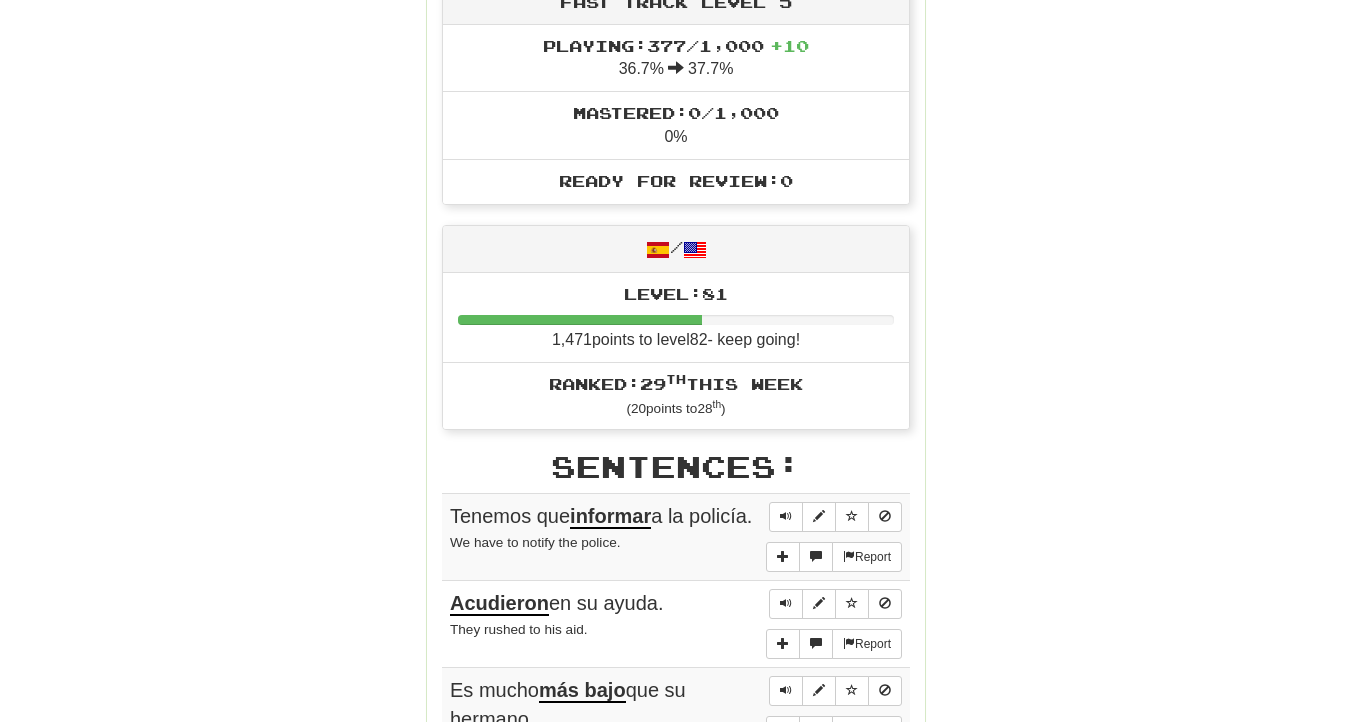 scroll, scrollTop: 0, scrollLeft: 0, axis: both 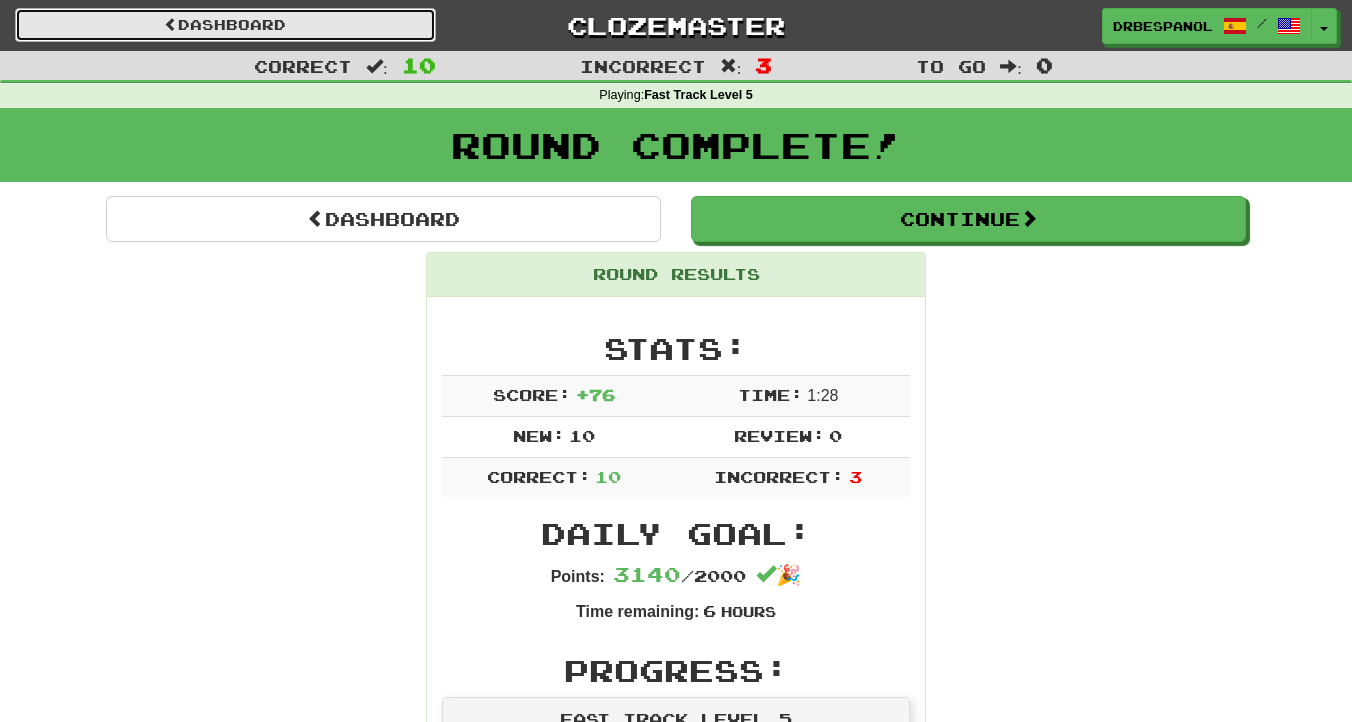 click on "Dashboard" at bounding box center [225, 25] 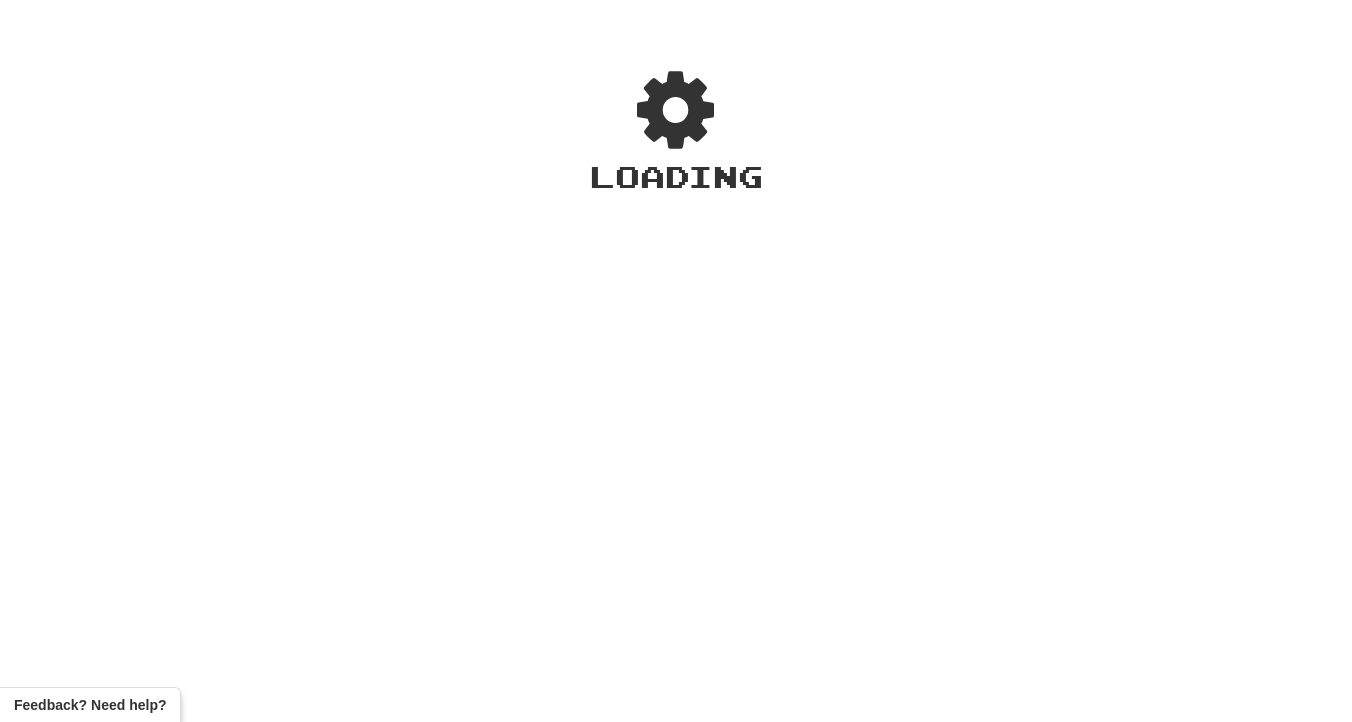scroll, scrollTop: 0, scrollLeft: 0, axis: both 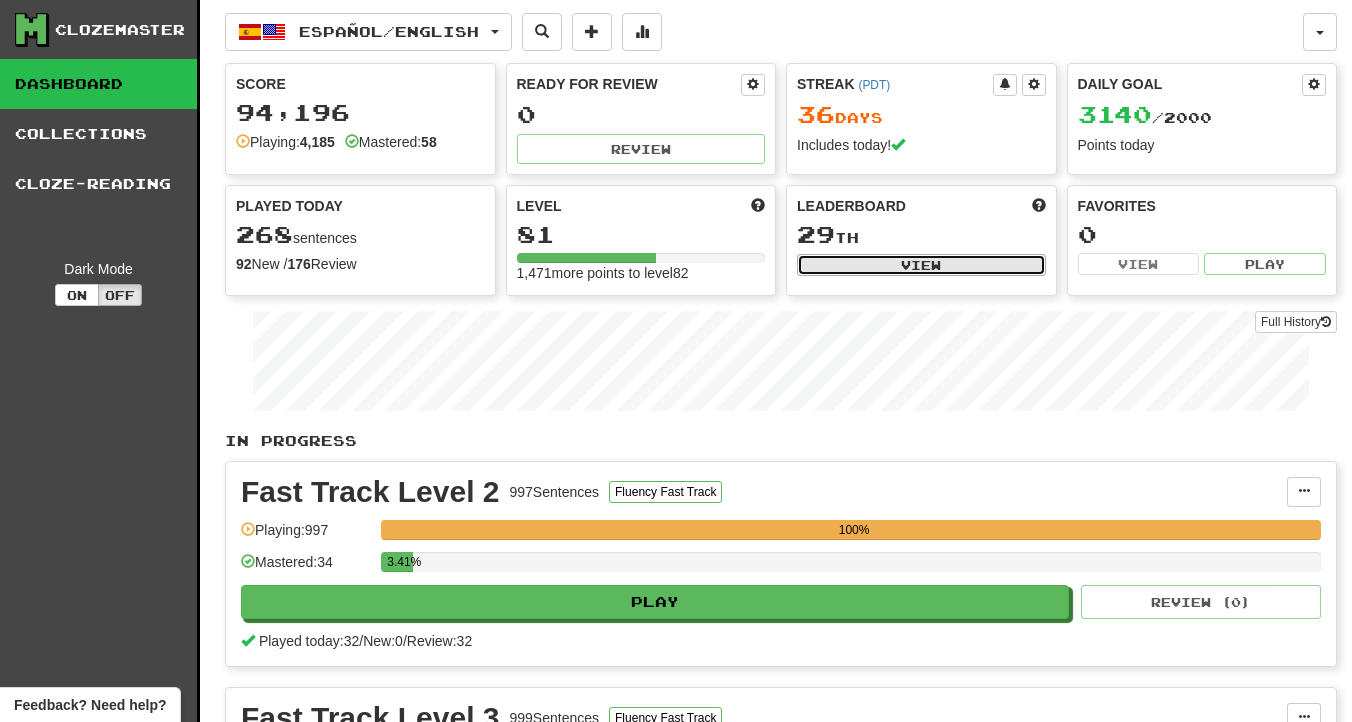 click on "View" at bounding box center (921, 265) 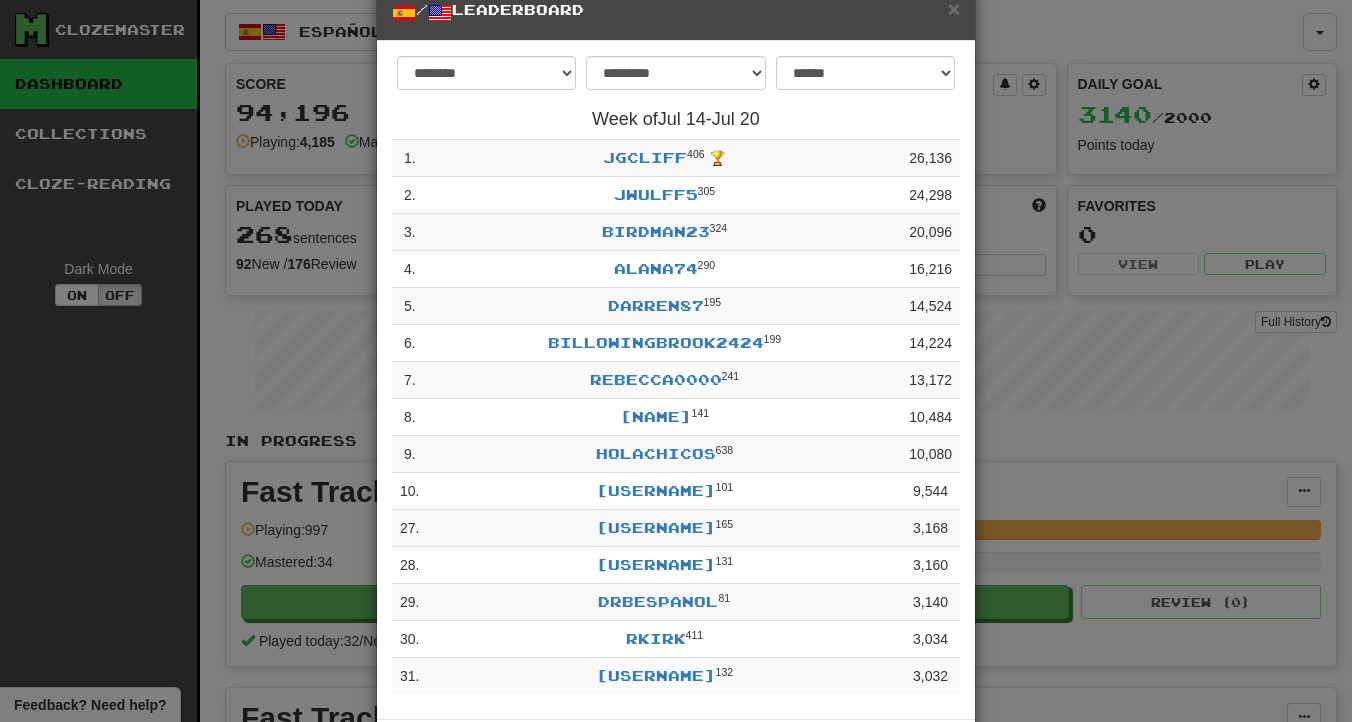 scroll, scrollTop: 57, scrollLeft: 0, axis: vertical 